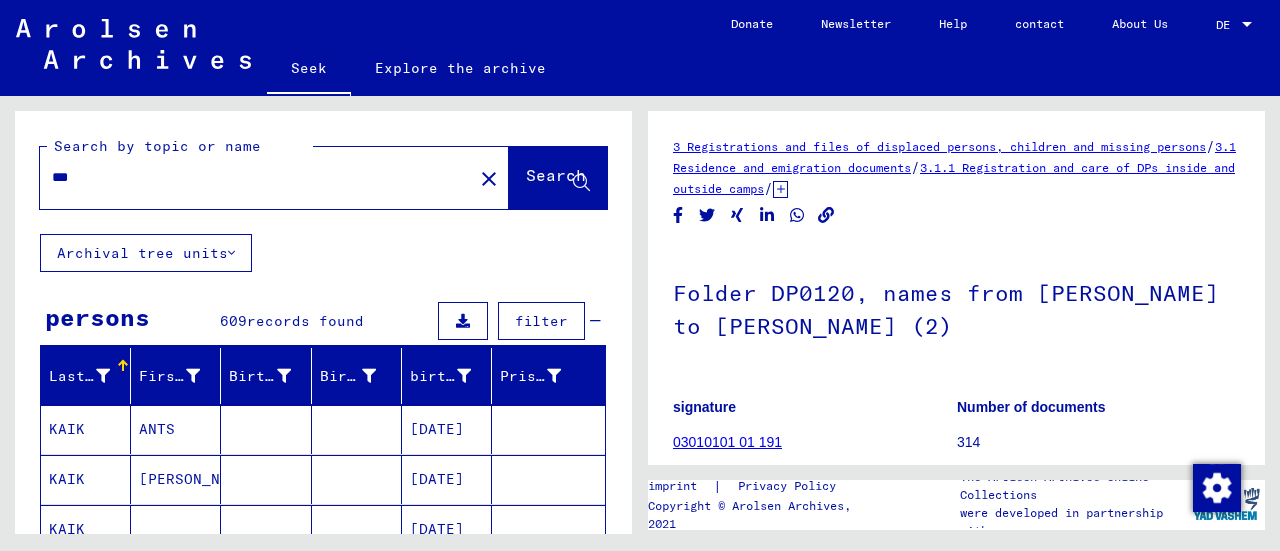 scroll, scrollTop: 0, scrollLeft: 0, axis: both 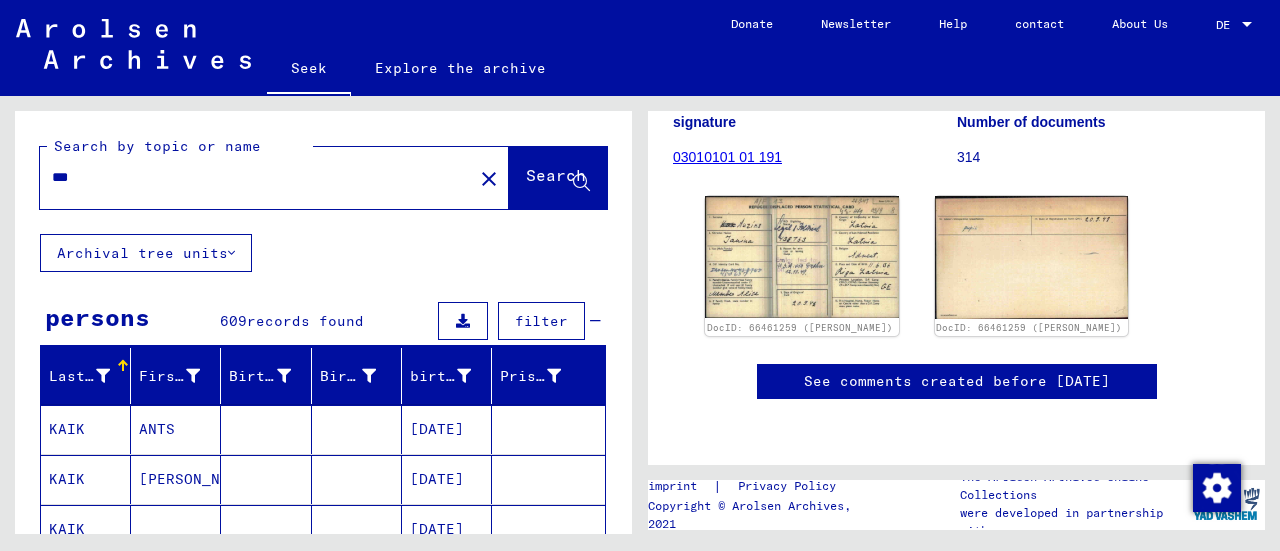 click on "***" at bounding box center [256, 177] 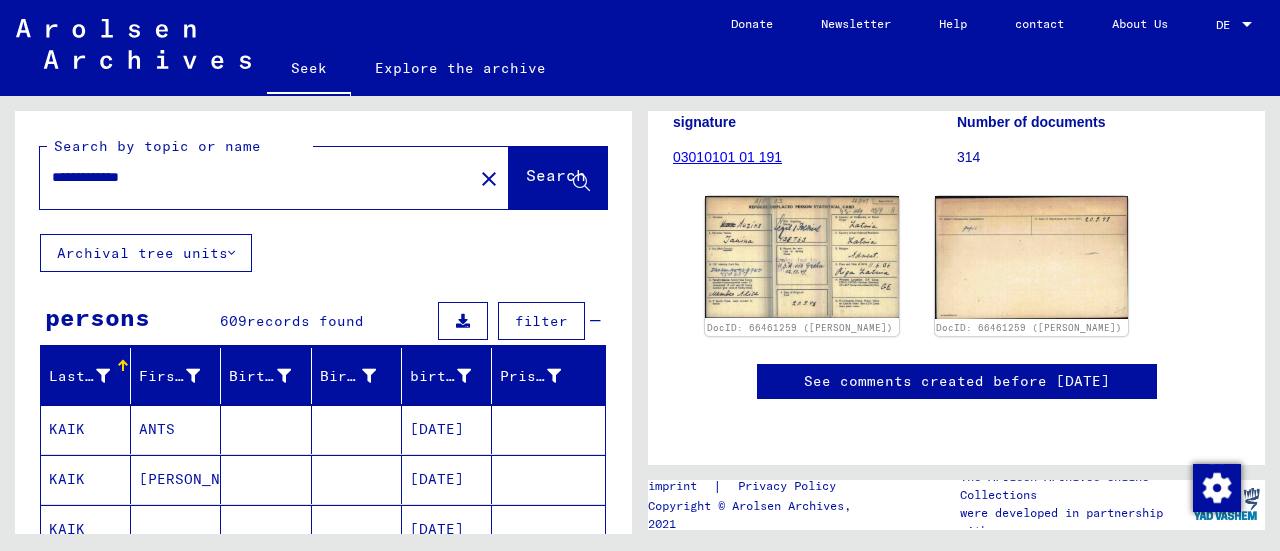 type on "**********" 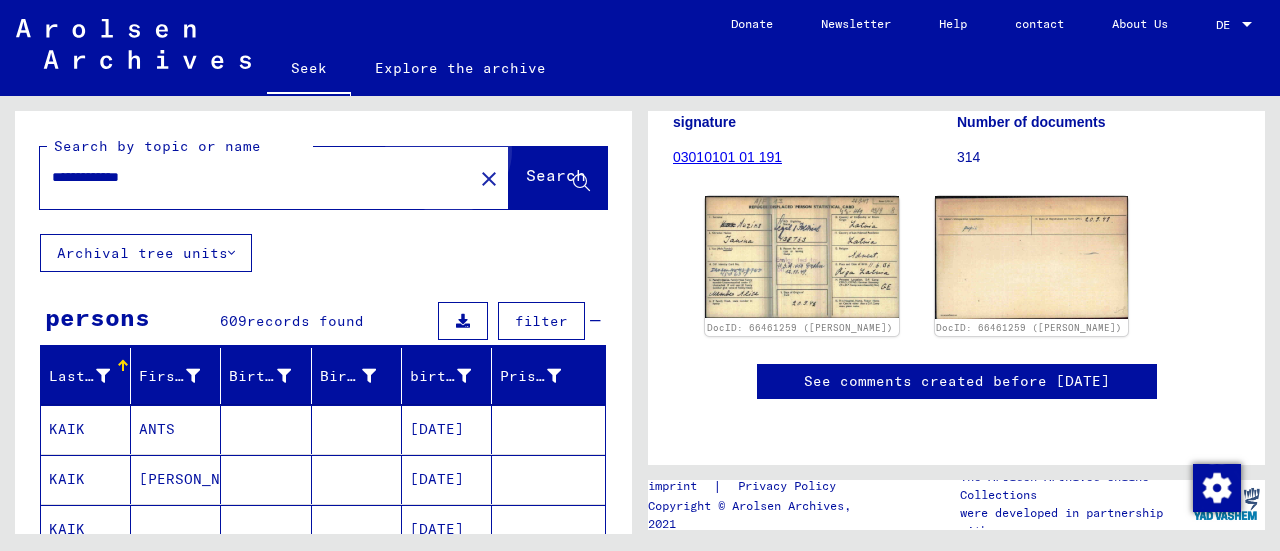 click on "Search" 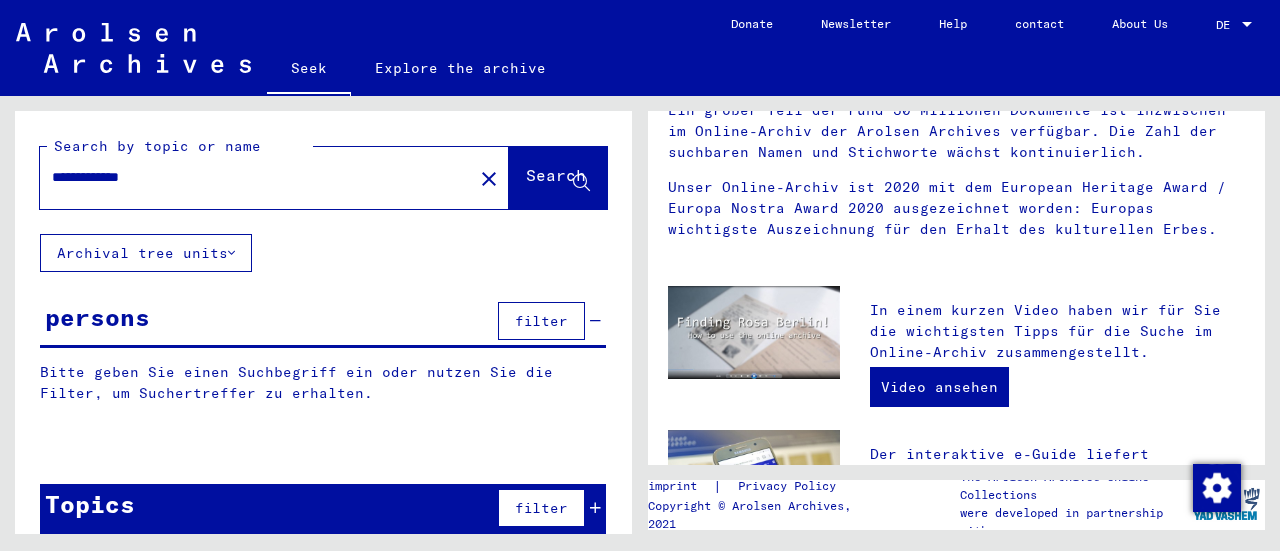 scroll, scrollTop: 0, scrollLeft: 0, axis: both 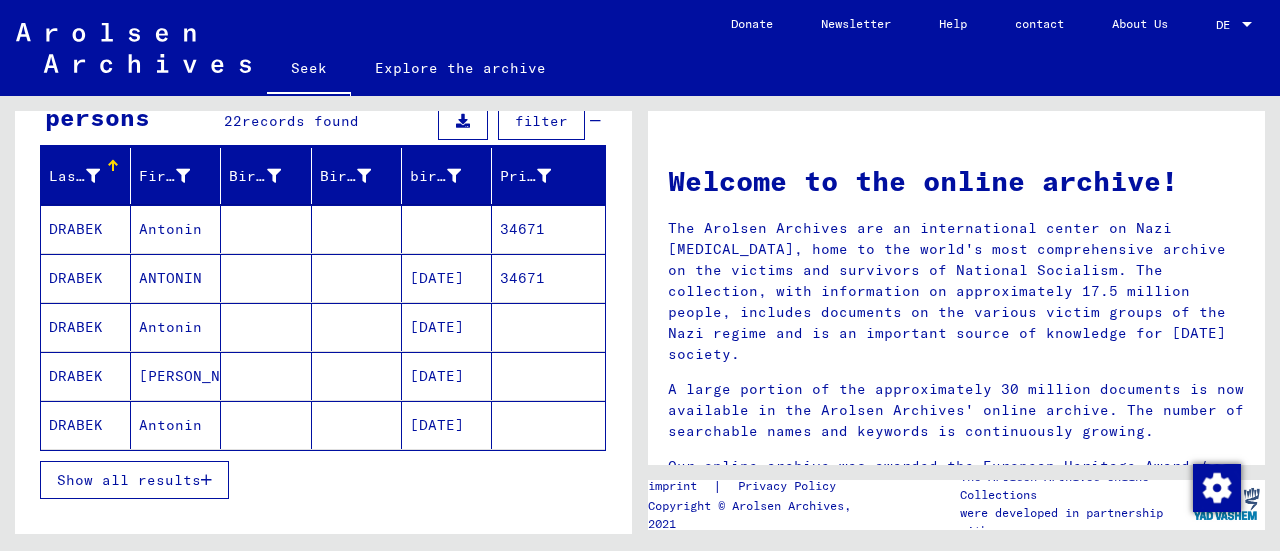 click on "Antonin" at bounding box center [170, 278] 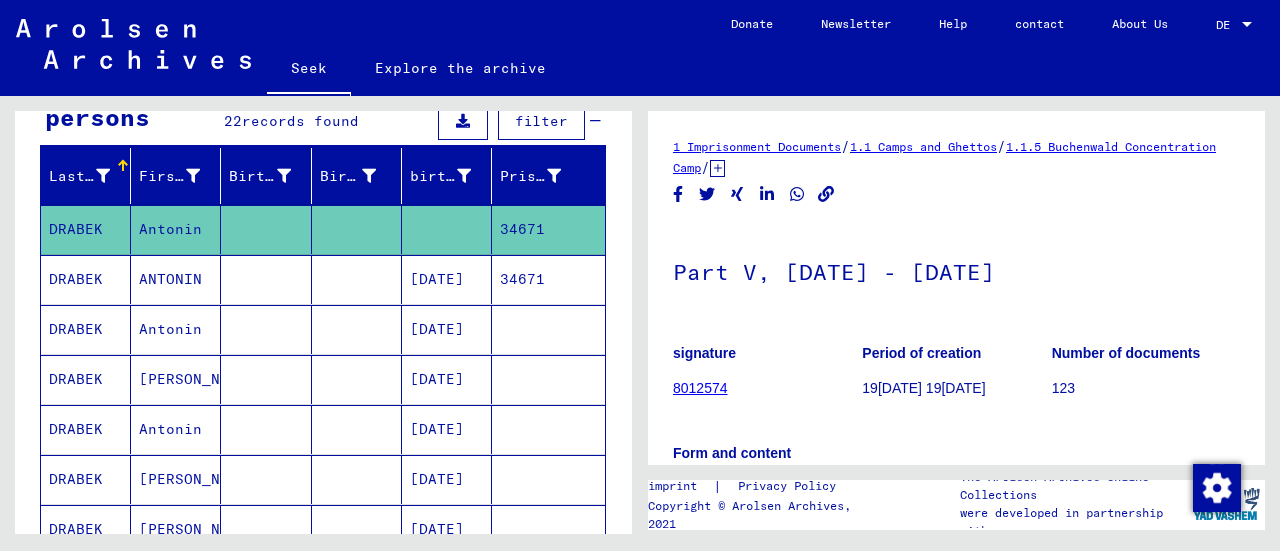 scroll, scrollTop: 0, scrollLeft: 0, axis: both 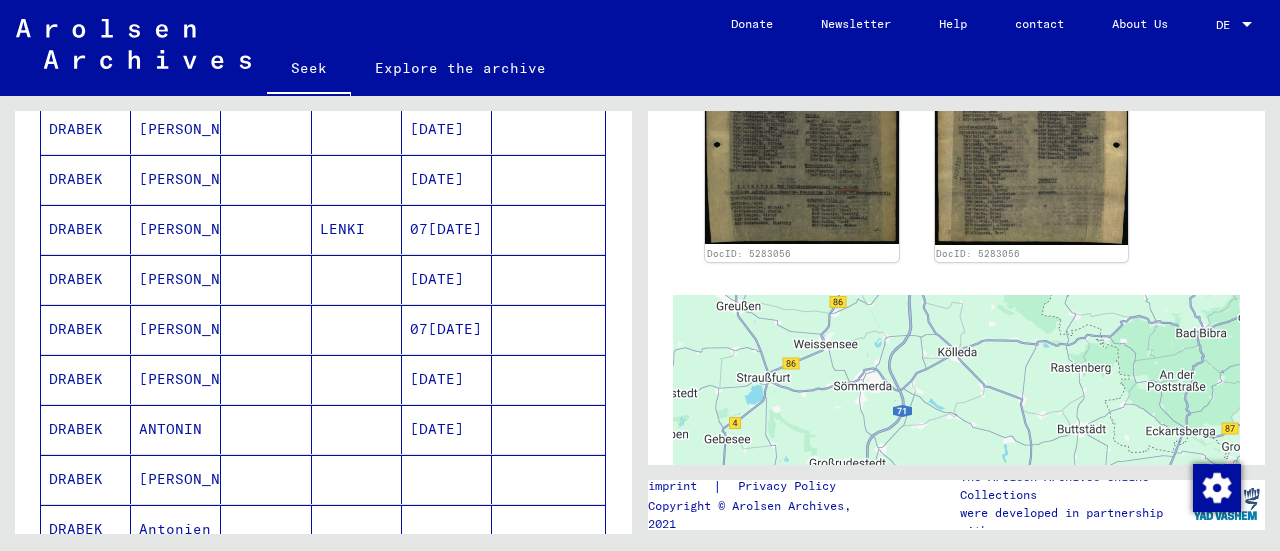 click on "[PERSON_NAME]" at bounding box center (176, 329) 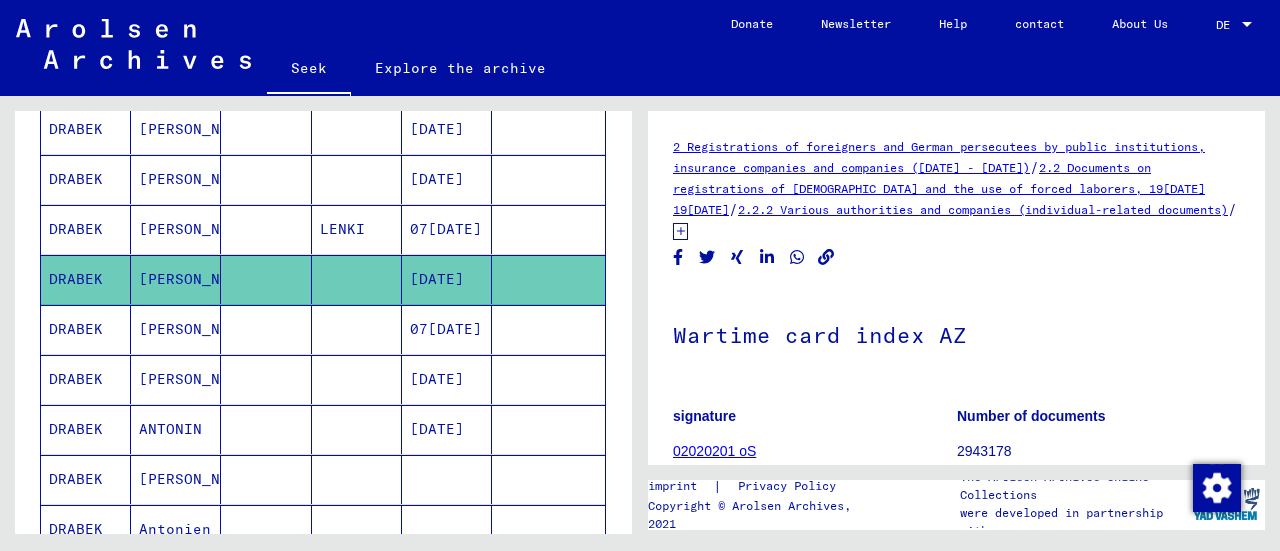 scroll, scrollTop: 0, scrollLeft: 0, axis: both 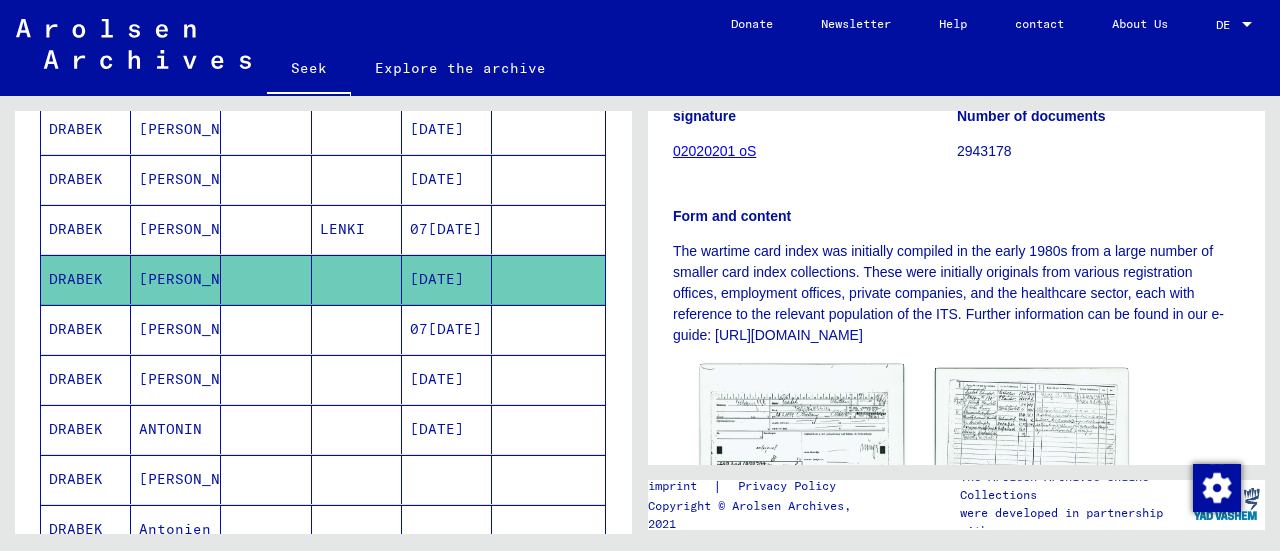 click 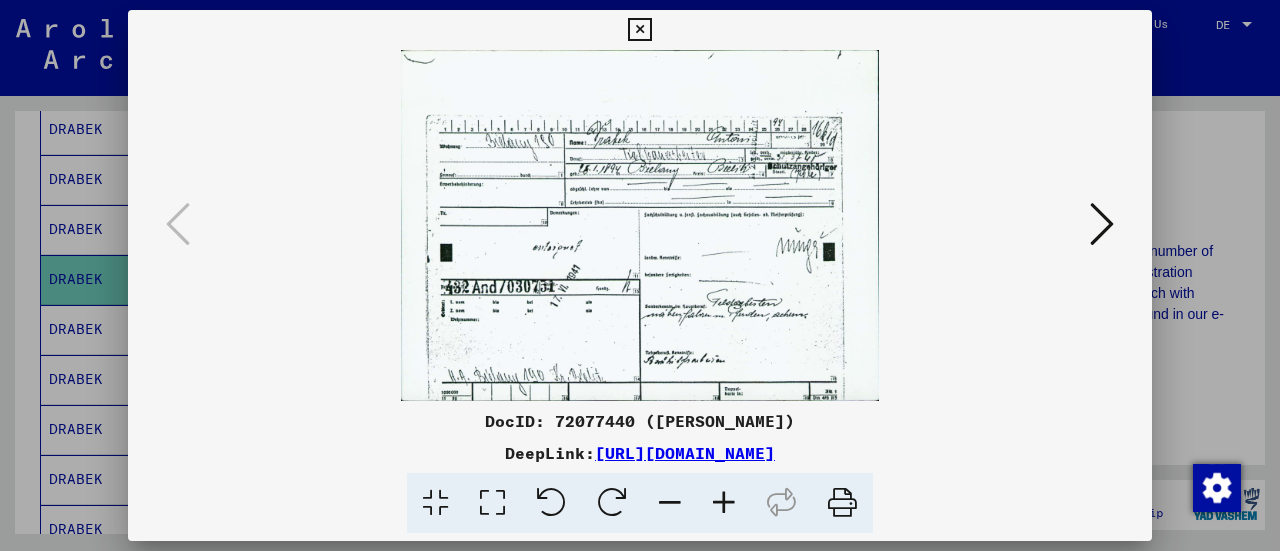 click at bounding box center [724, 503] 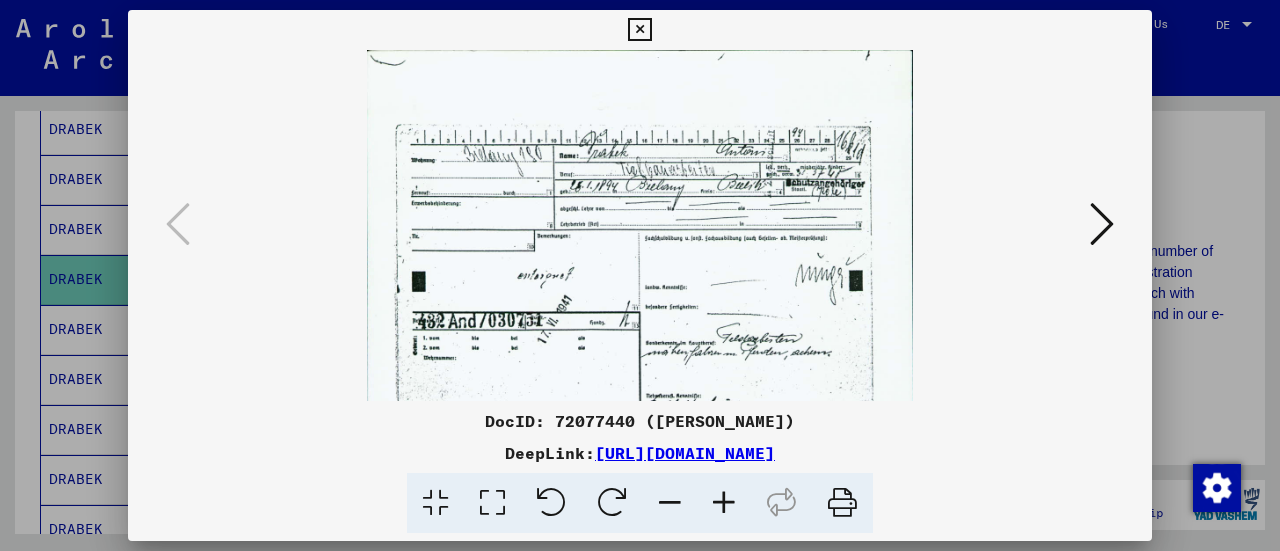 click at bounding box center [724, 503] 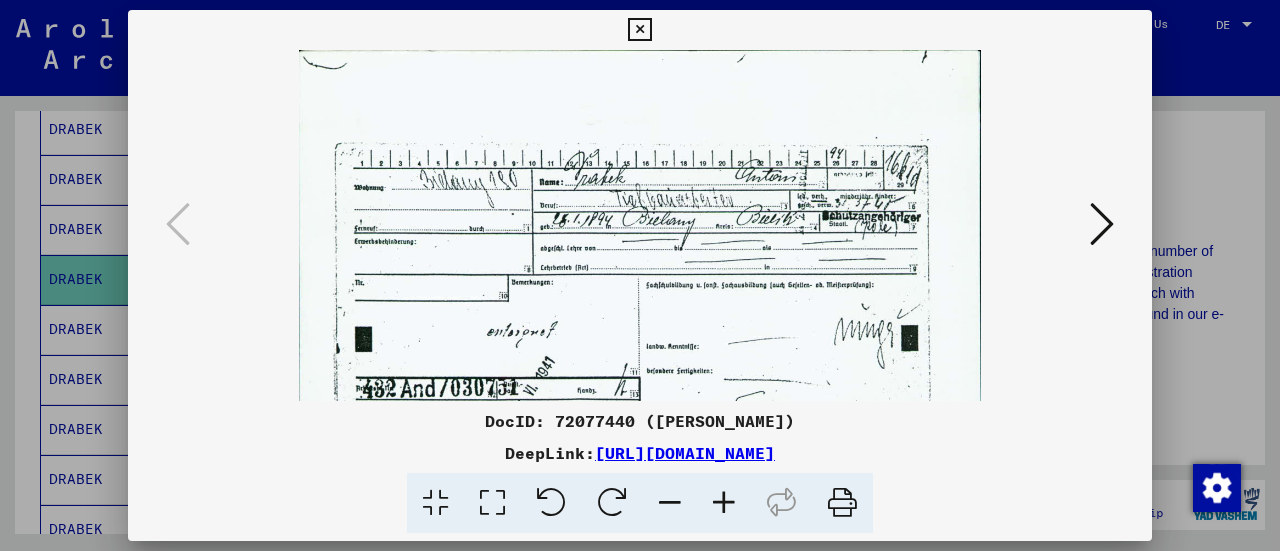 click at bounding box center [724, 503] 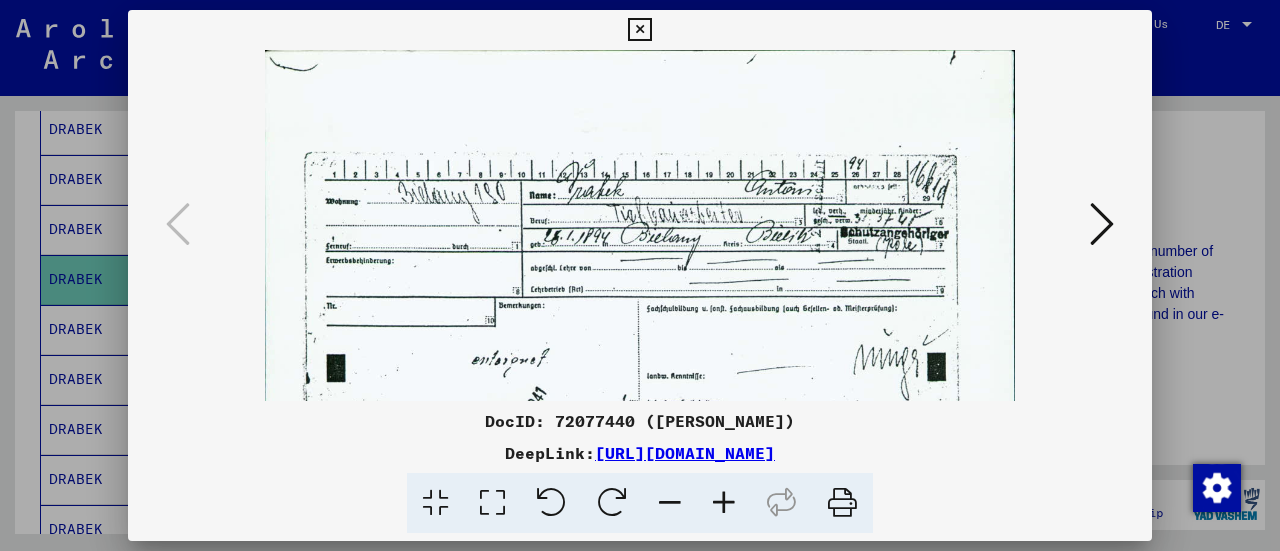 click at bounding box center [724, 503] 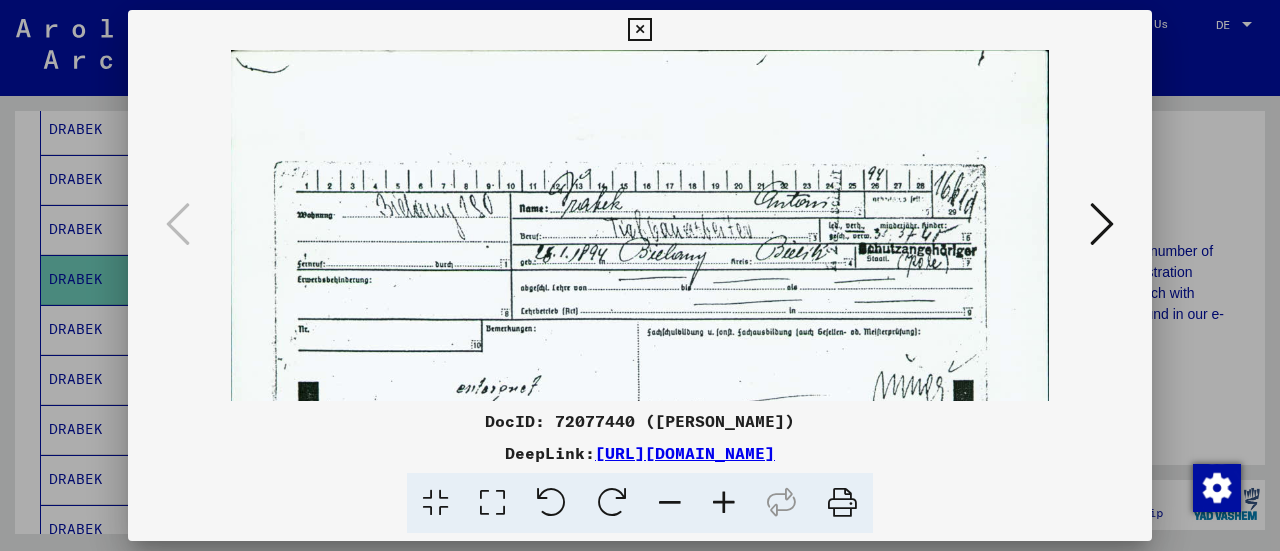 click at bounding box center (724, 503) 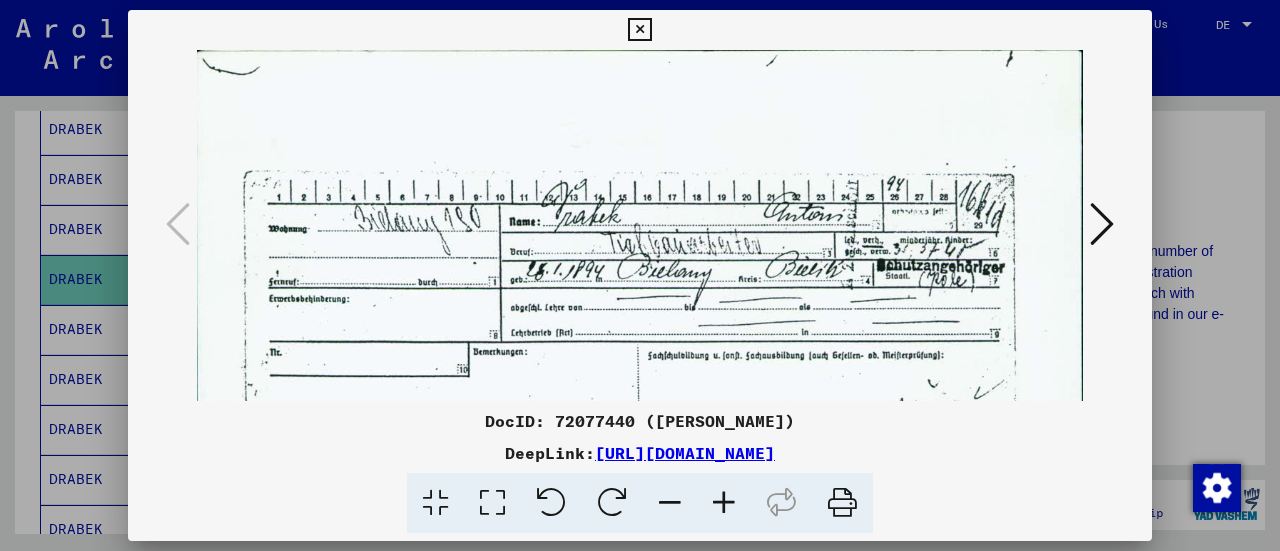 click at bounding box center (639, 30) 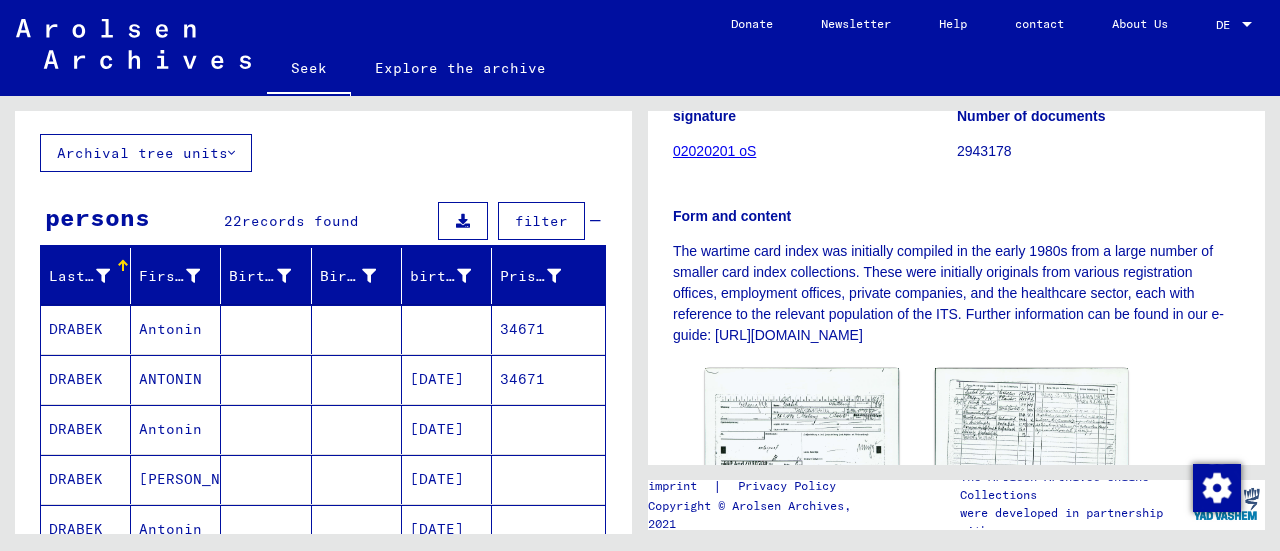 scroll, scrollTop: 0, scrollLeft: 0, axis: both 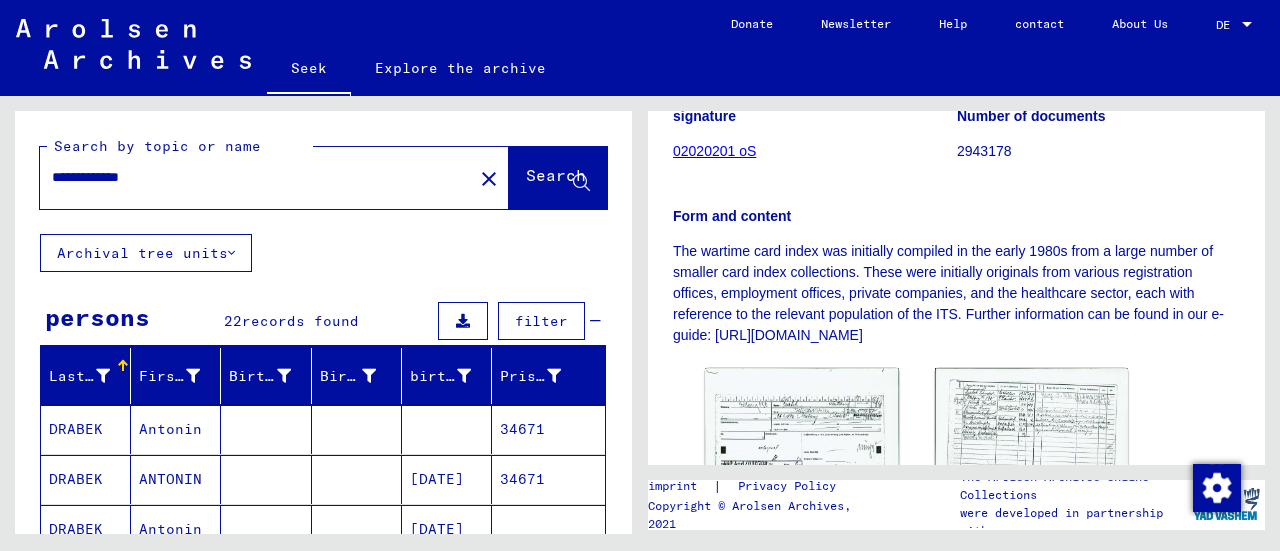 click on "**********" at bounding box center (256, 177) 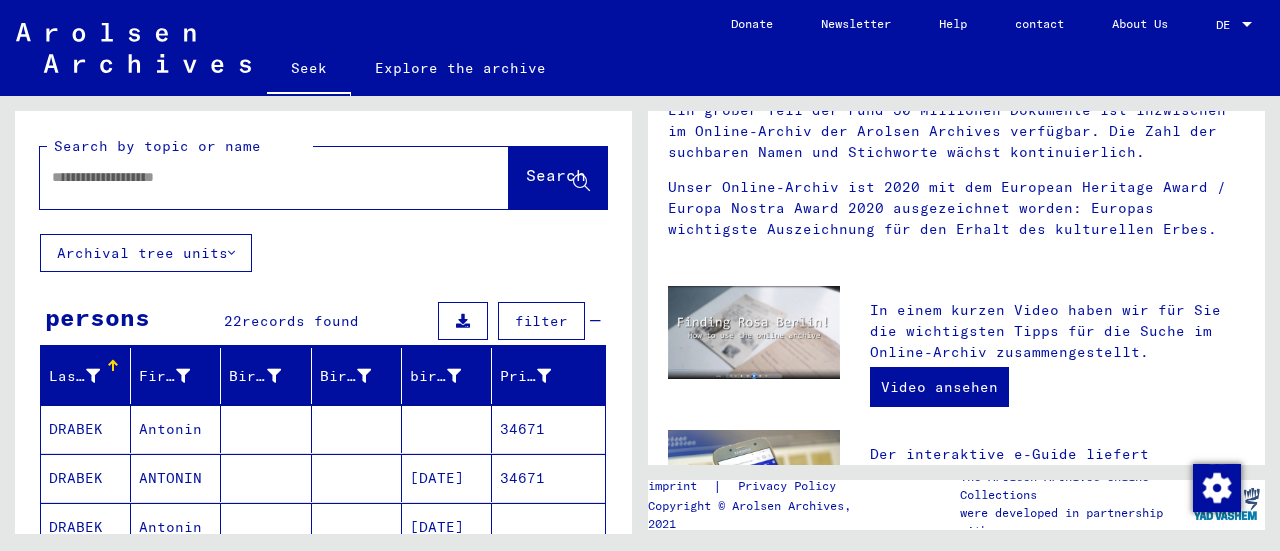 scroll, scrollTop: 0, scrollLeft: 0, axis: both 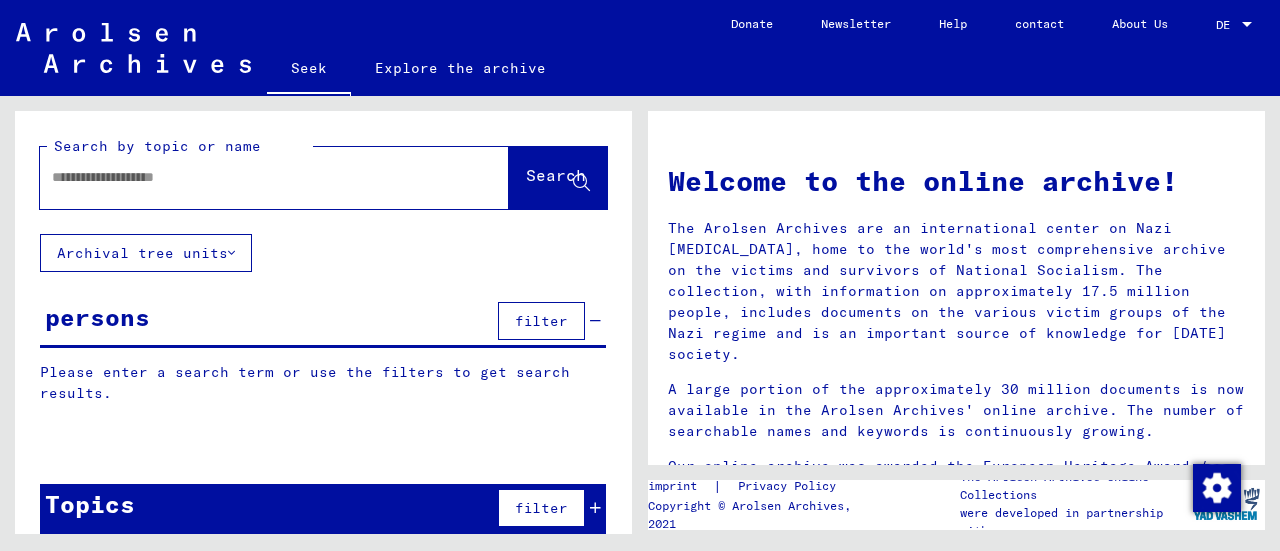 click at bounding box center [250, 177] 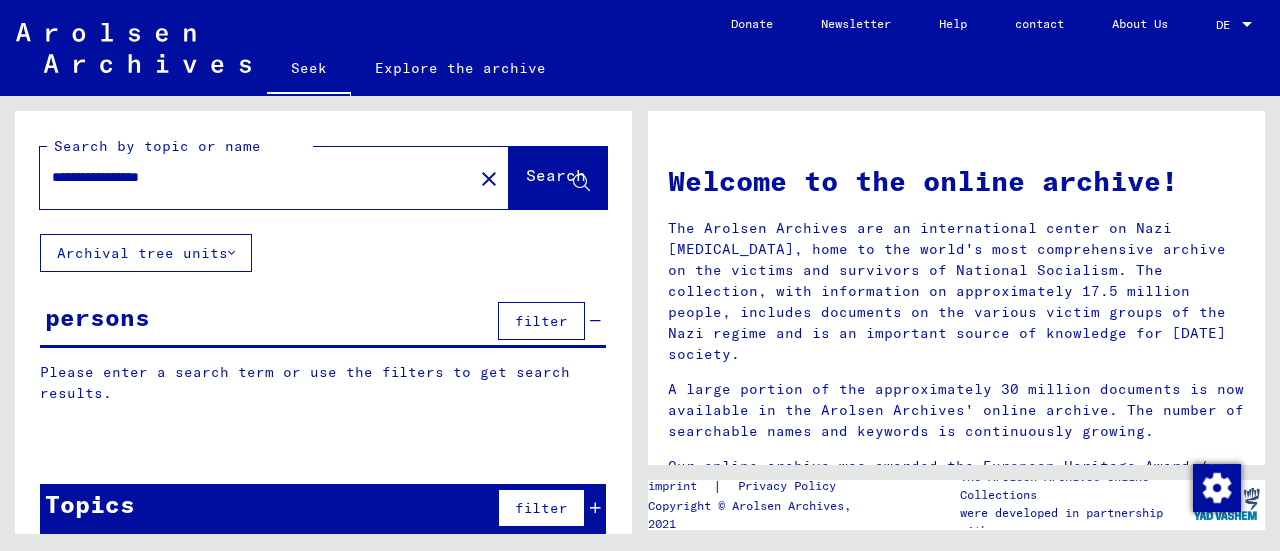type on "**********" 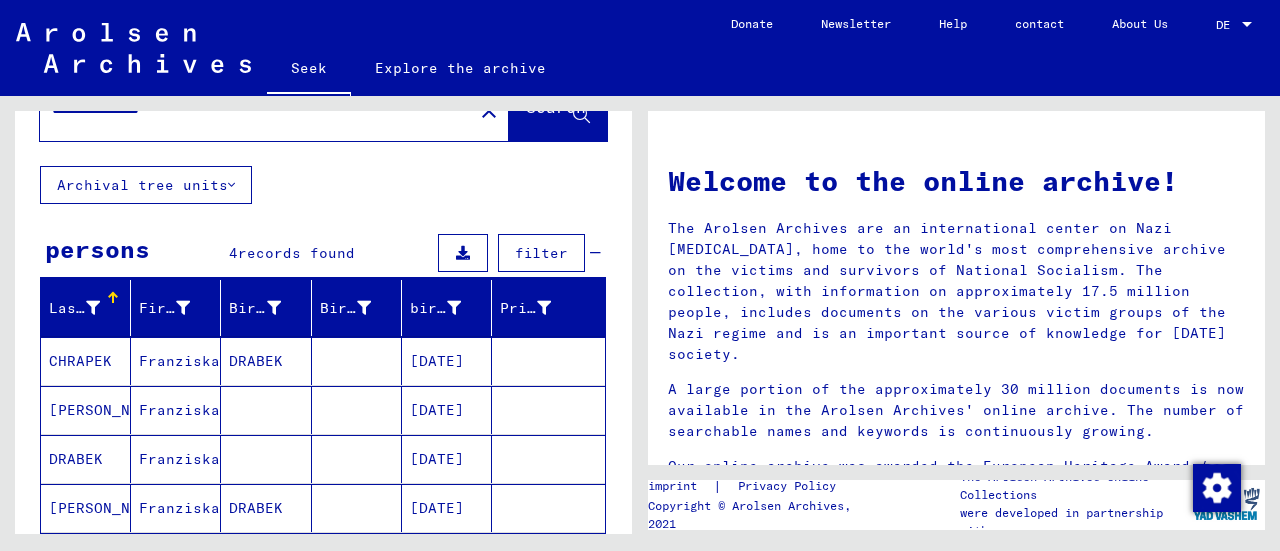 scroll, scrollTop: 100, scrollLeft: 0, axis: vertical 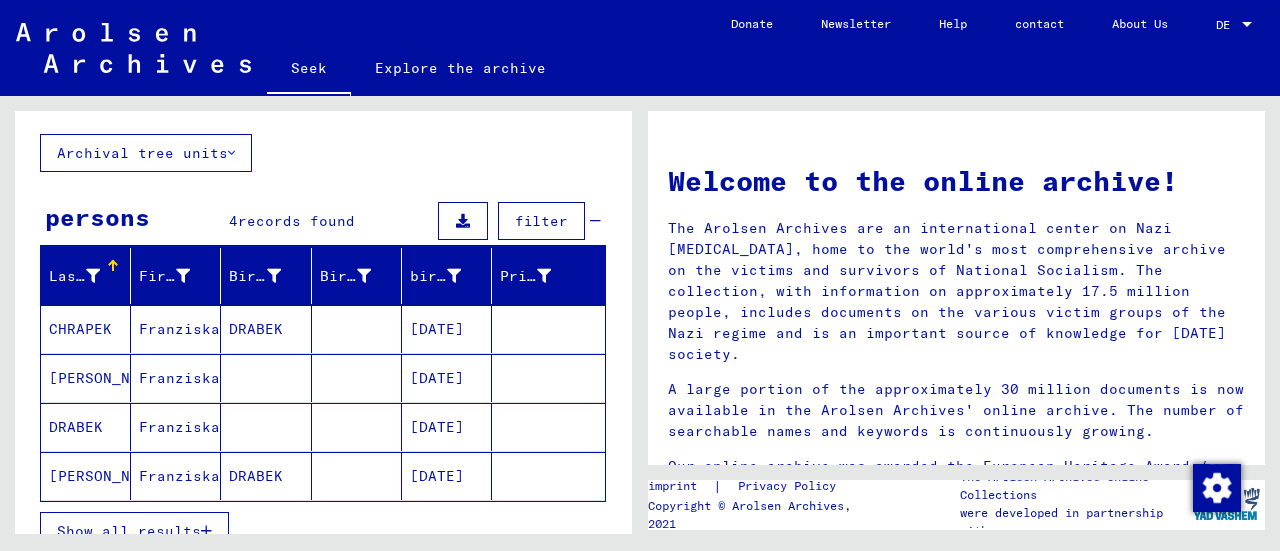 click on "Franziska" at bounding box center (179, 378) 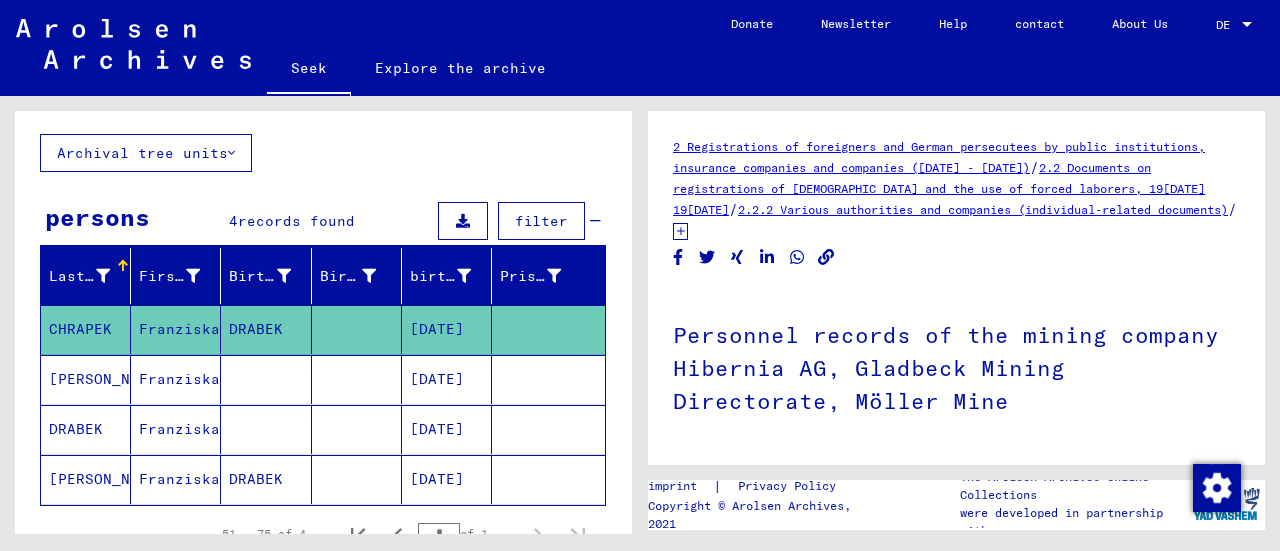 scroll, scrollTop: 0, scrollLeft: 0, axis: both 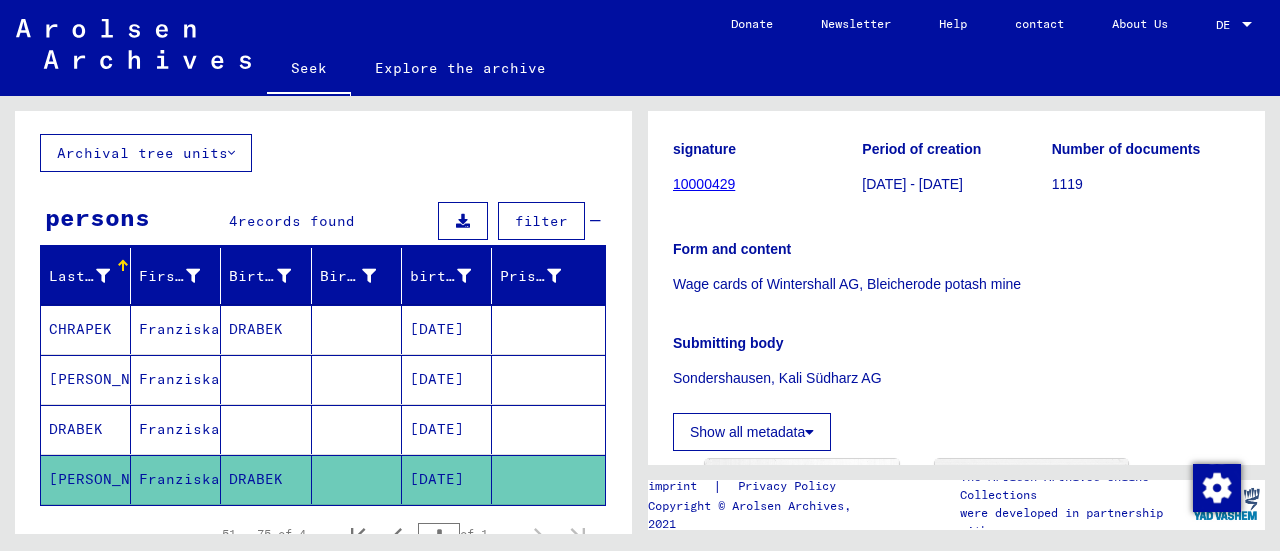 click on "Franziska" at bounding box center [179, 479] 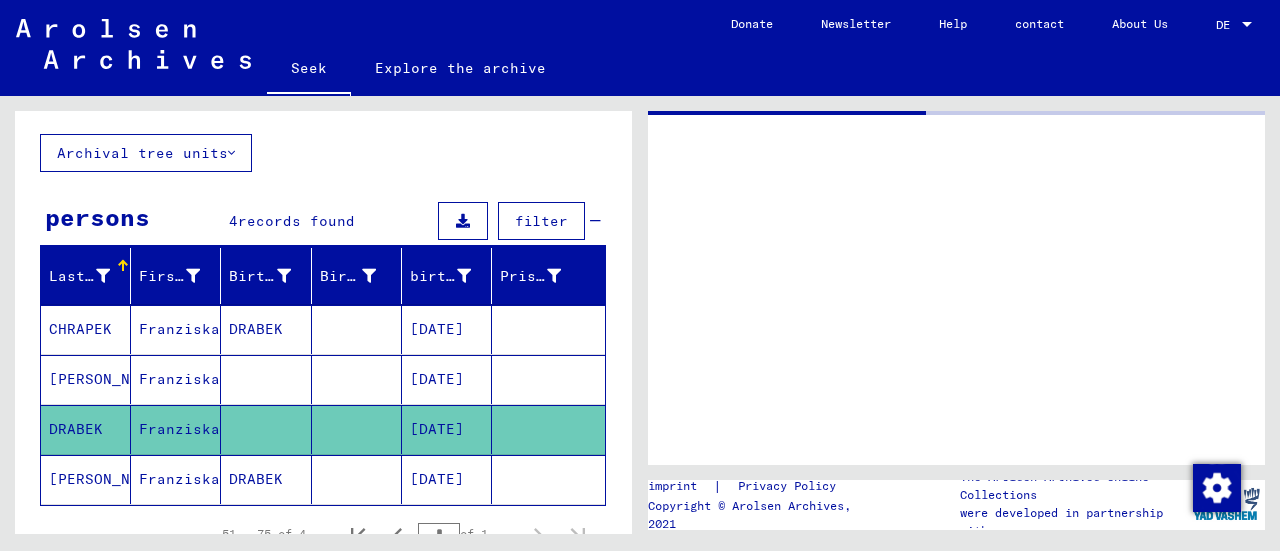 scroll, scrollTop: 0, scrollLeft: 0, axis: both 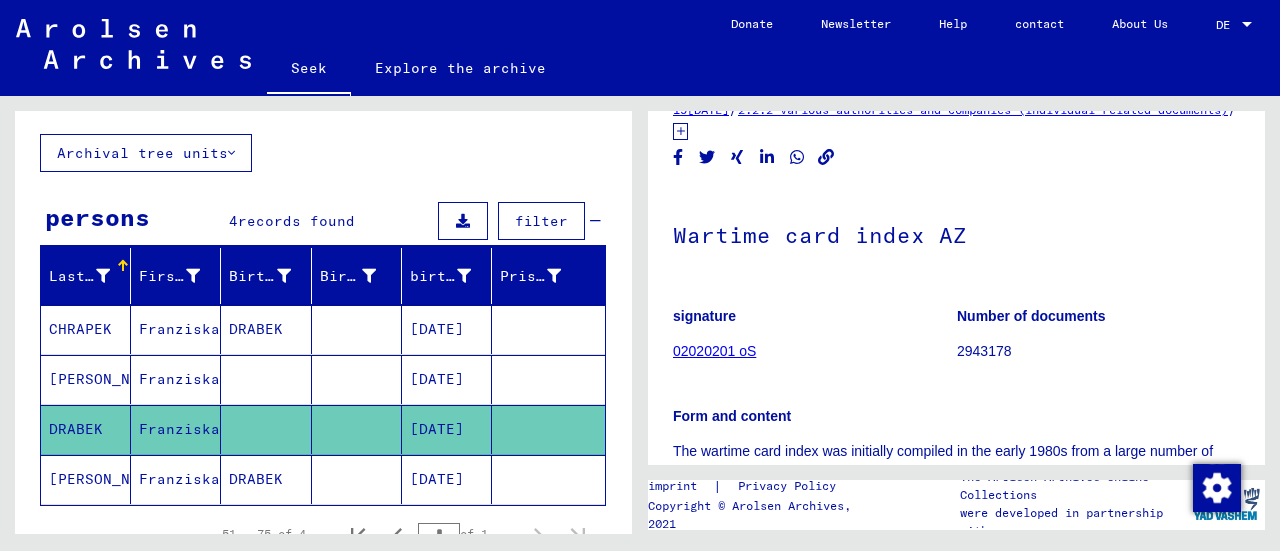 click on "02020201 oS" 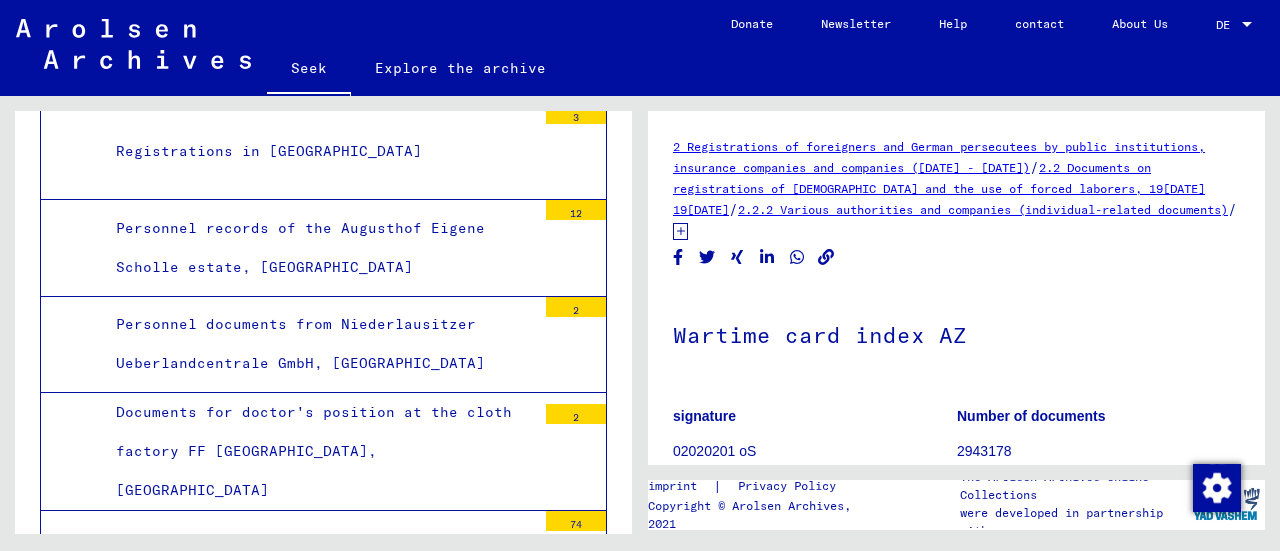 scroll, scrollTop: 137918, scrollLeft: 0, axis: vertical 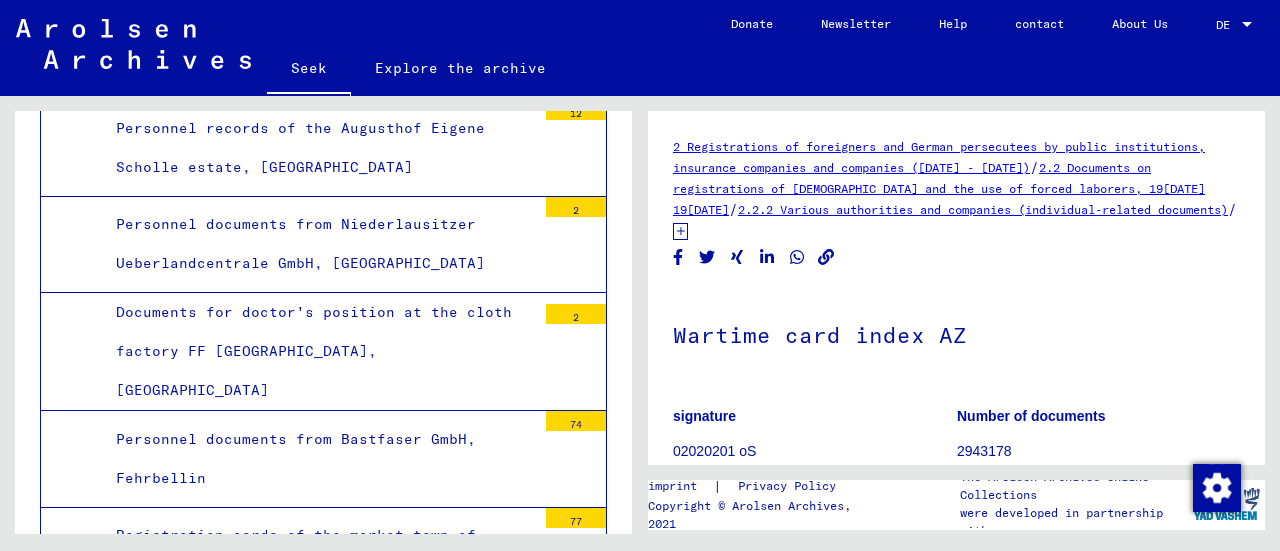 click on "Wartime card index AZ" at bounding box center (210, 2951) 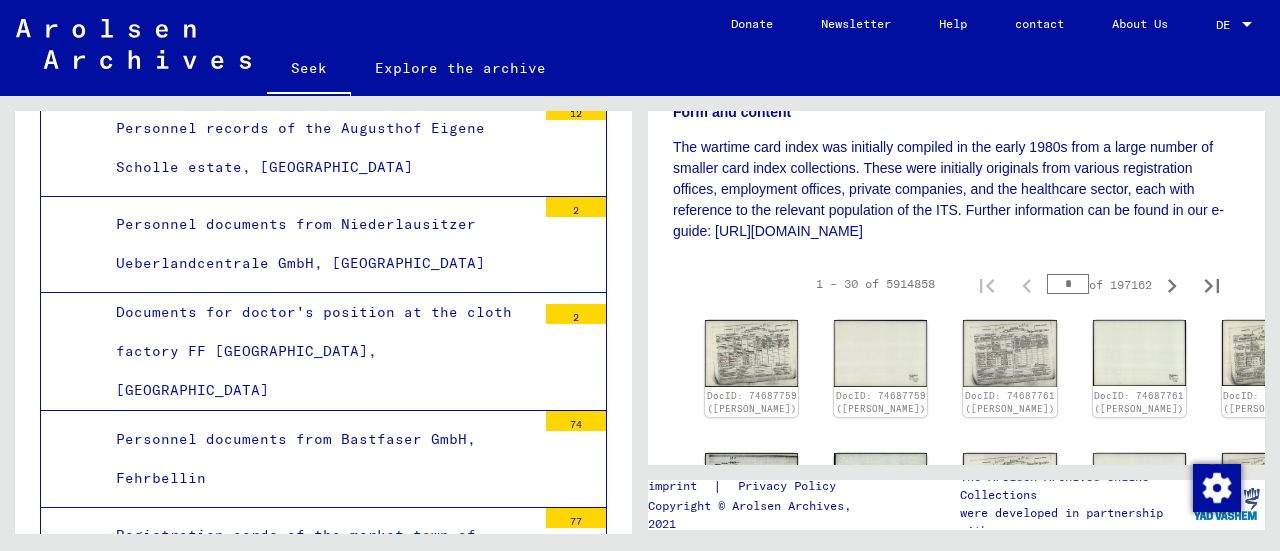scroll, scrollTop: 400, scrollLeft: 0, axis: vertical 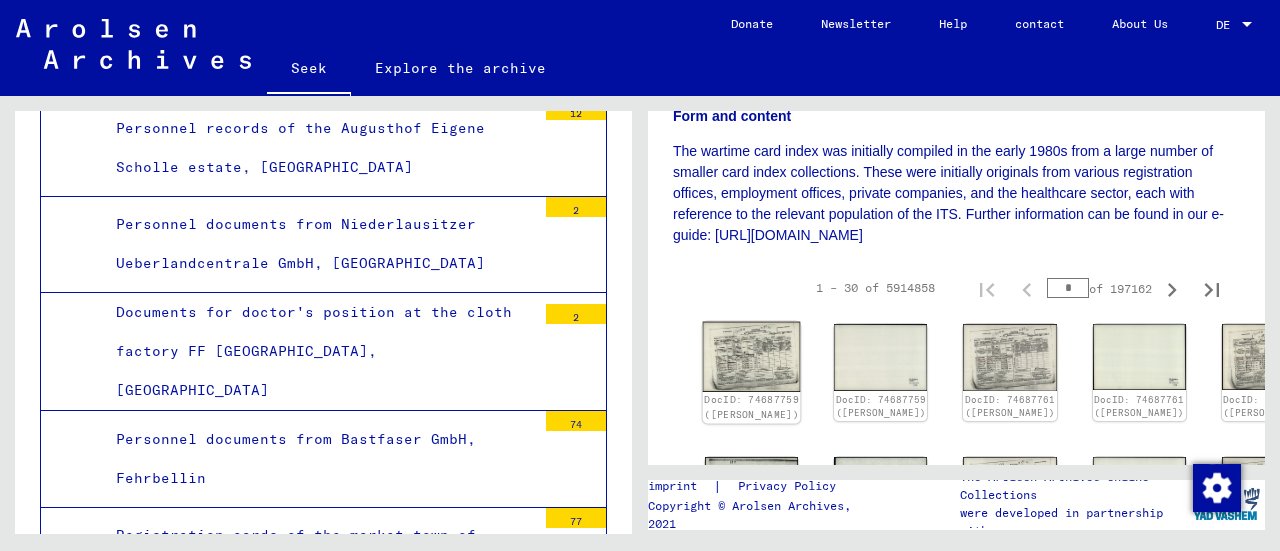 click 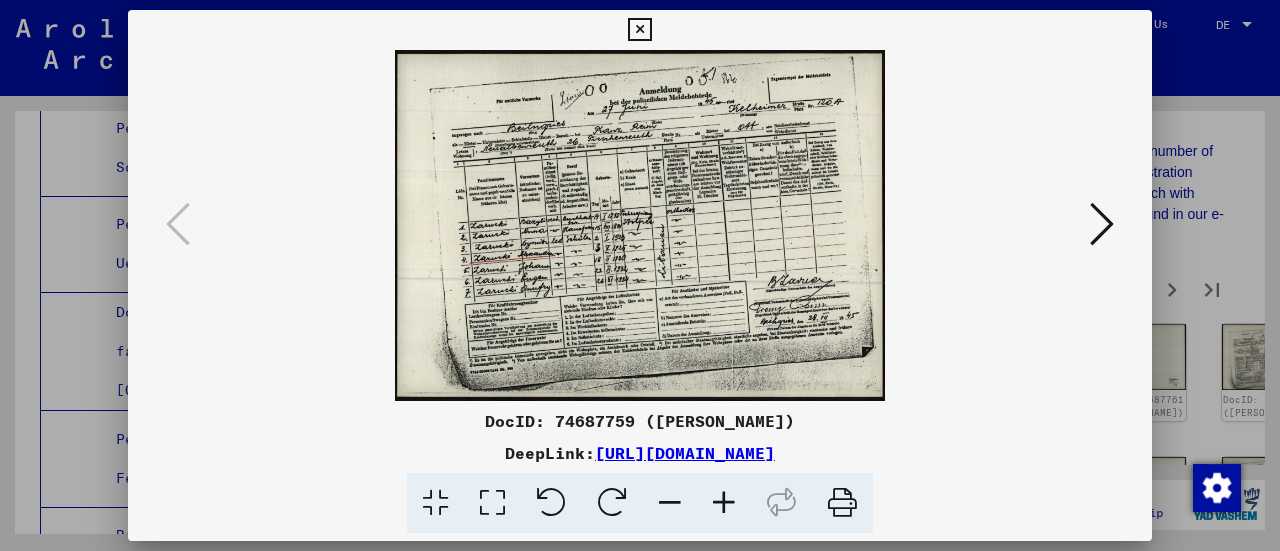 click at bounding box center [1102, 224] 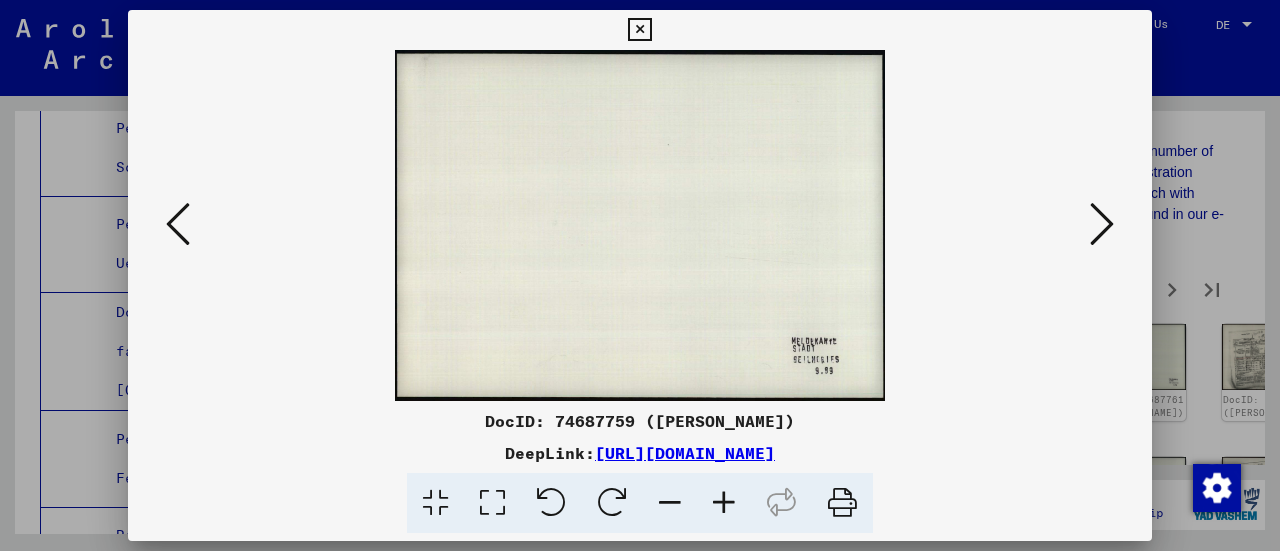 click at bounding box center [1102, 224] 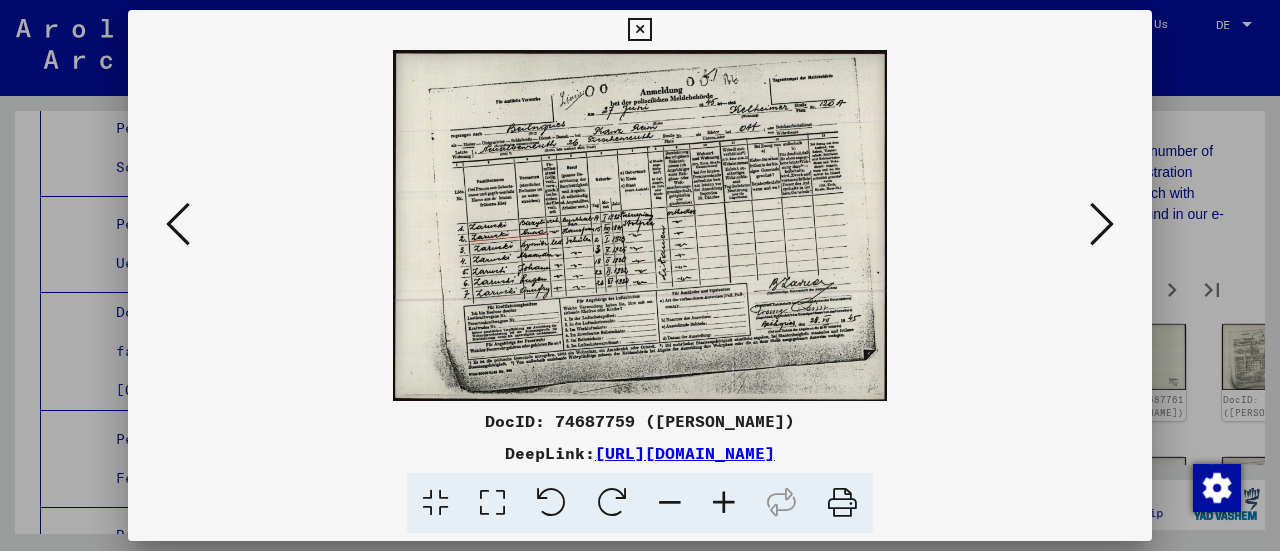 click at bounding box center (1102, 224) 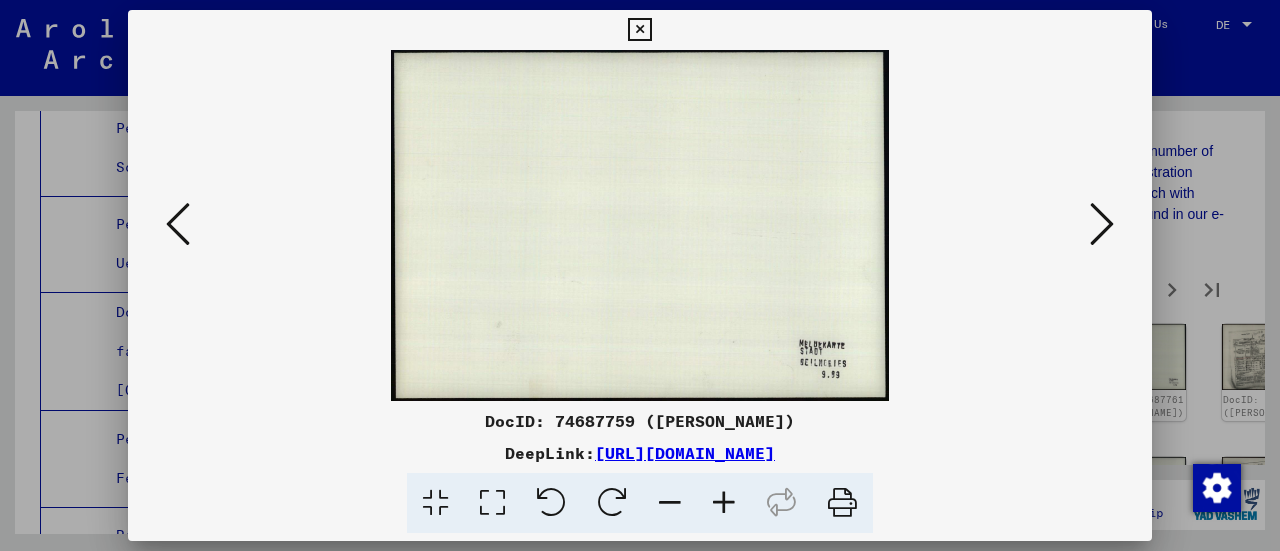click at bounding box center [1102, 224] 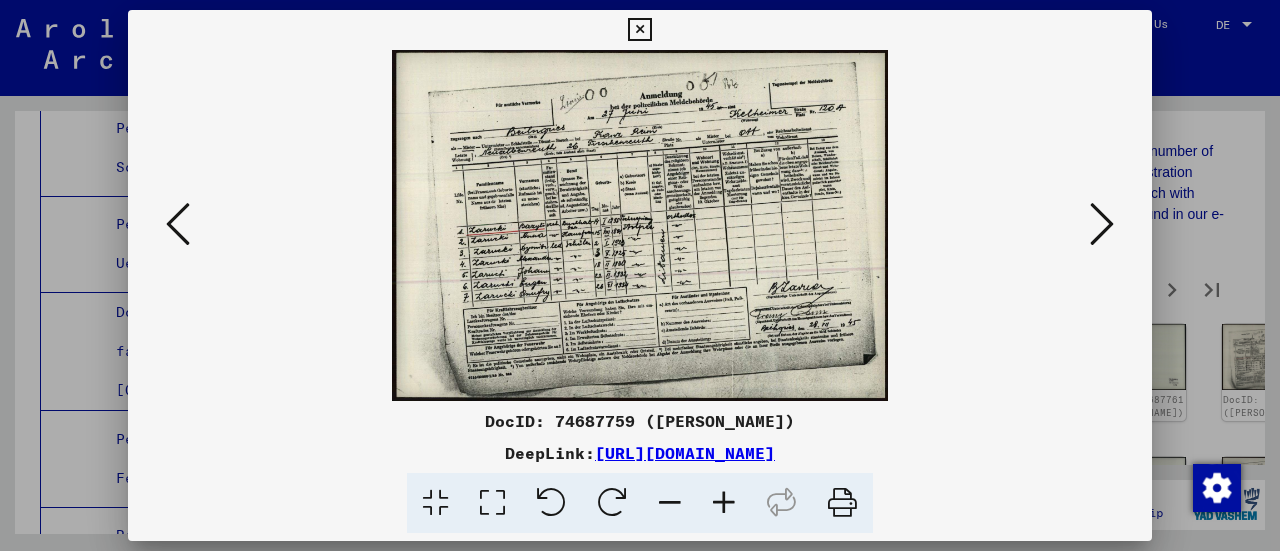 click at bounding box center [1102, 224] 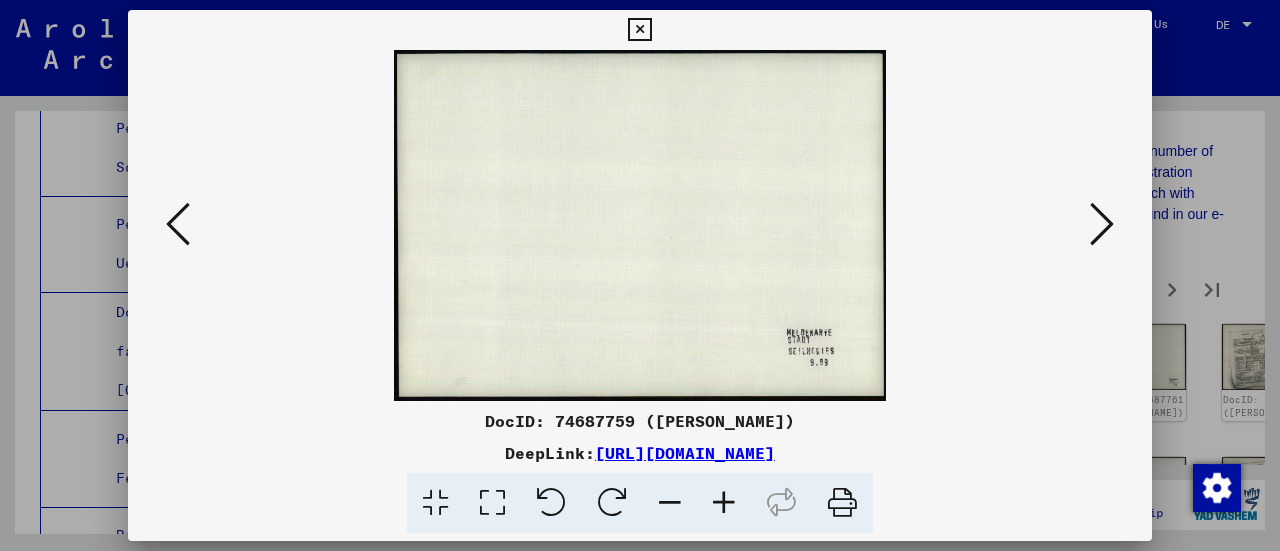 click at bounding box center [1102, 224] 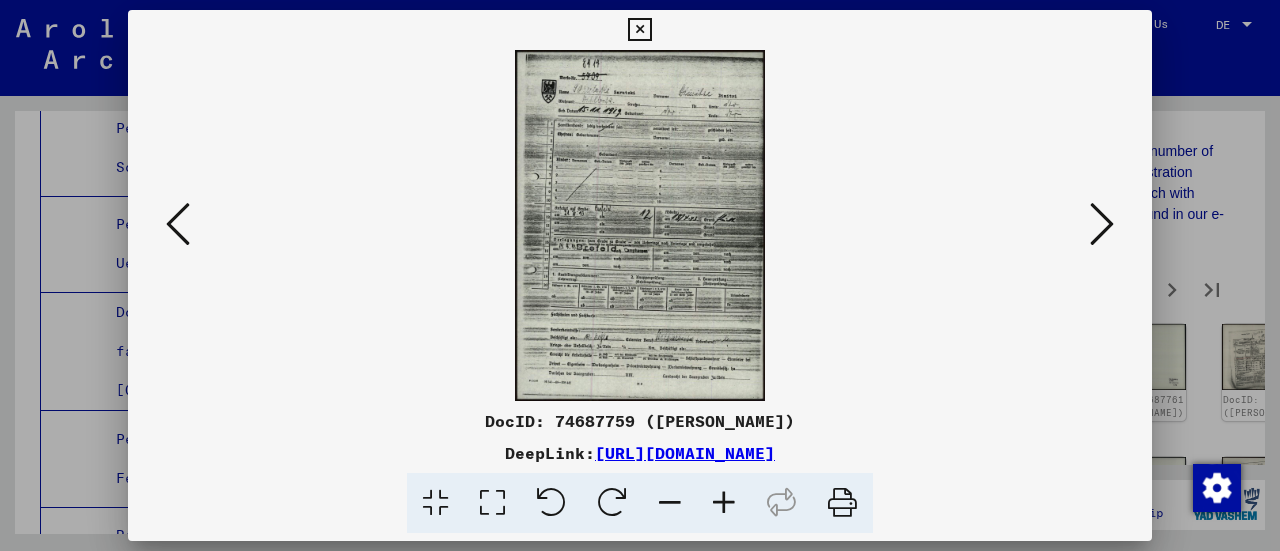 click at bounding box center [1102, 224] 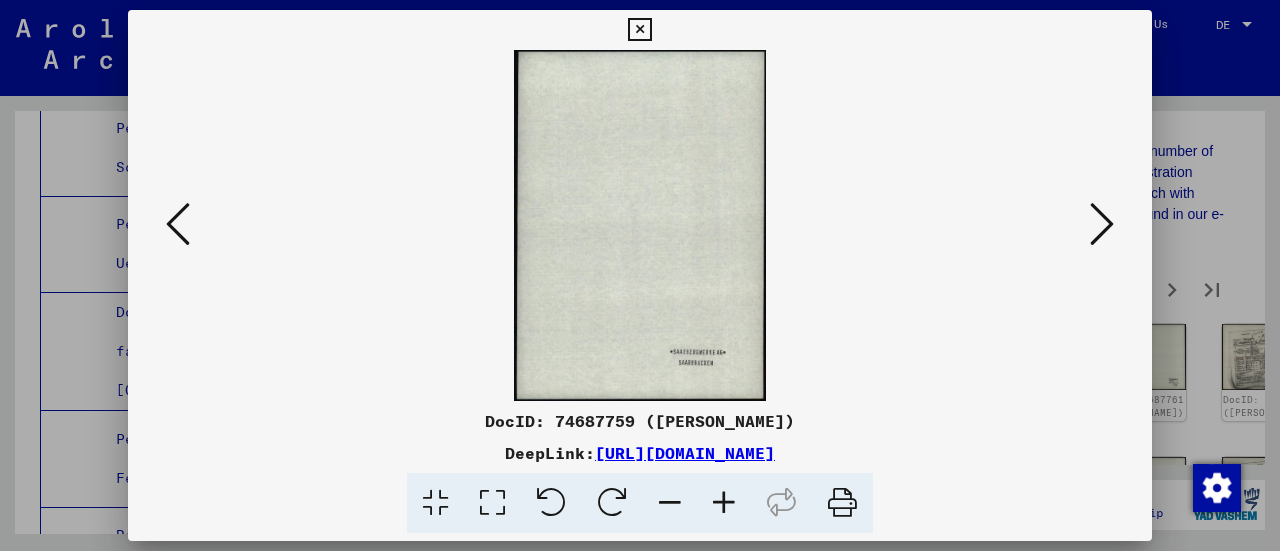 click at bounding box center [1102, 224] 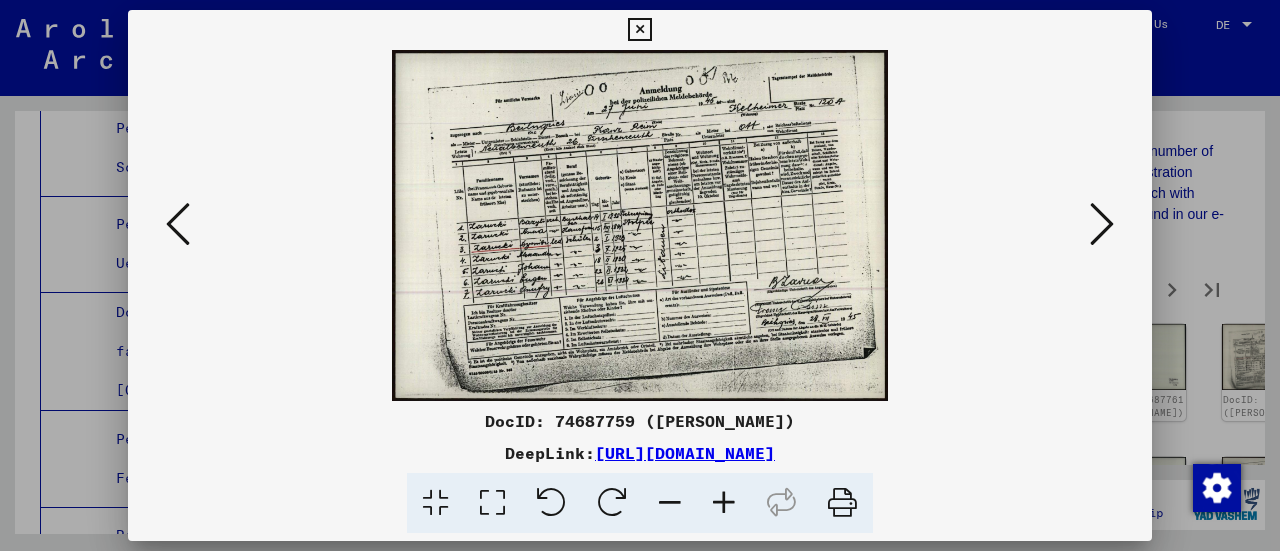 click at bounding box center (1102, 224) 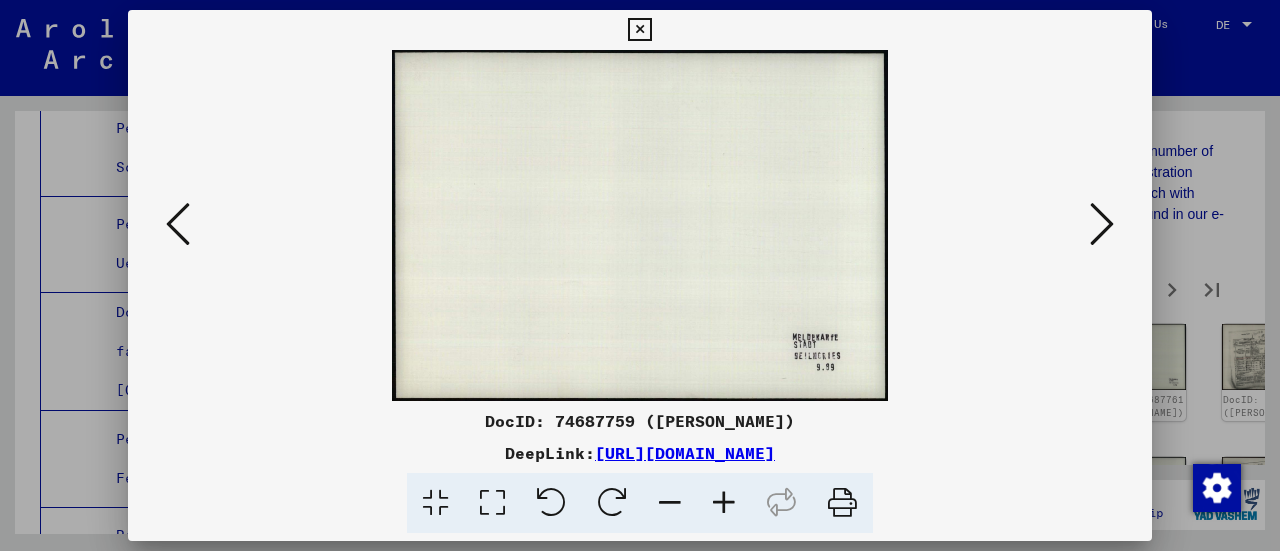 click at bounding box center [1102, 224] 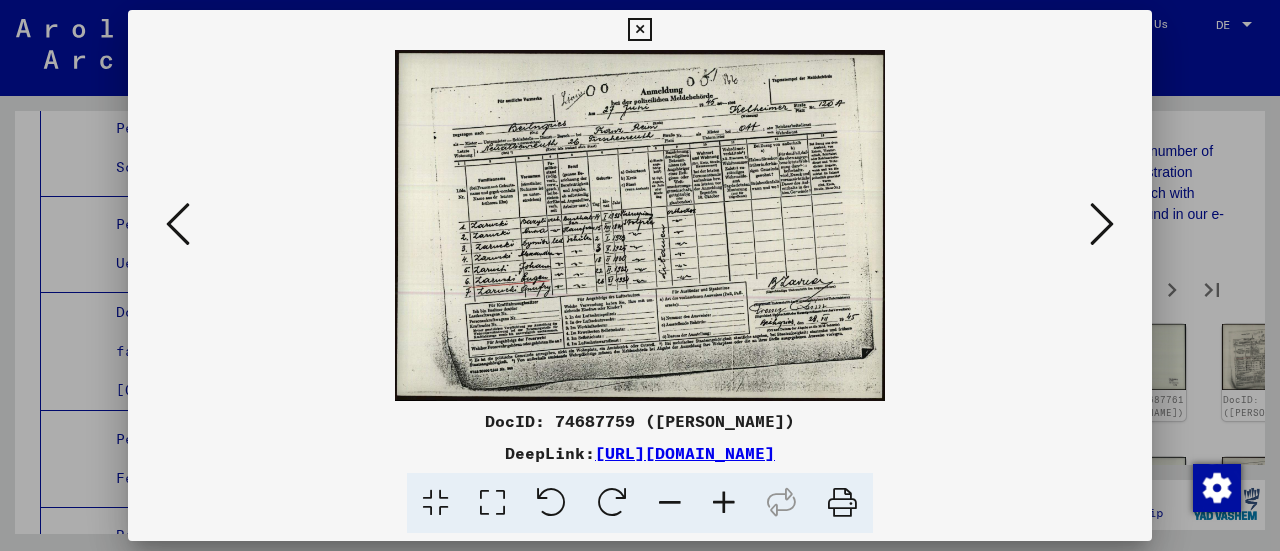 click at bounding box center [1102, 224] 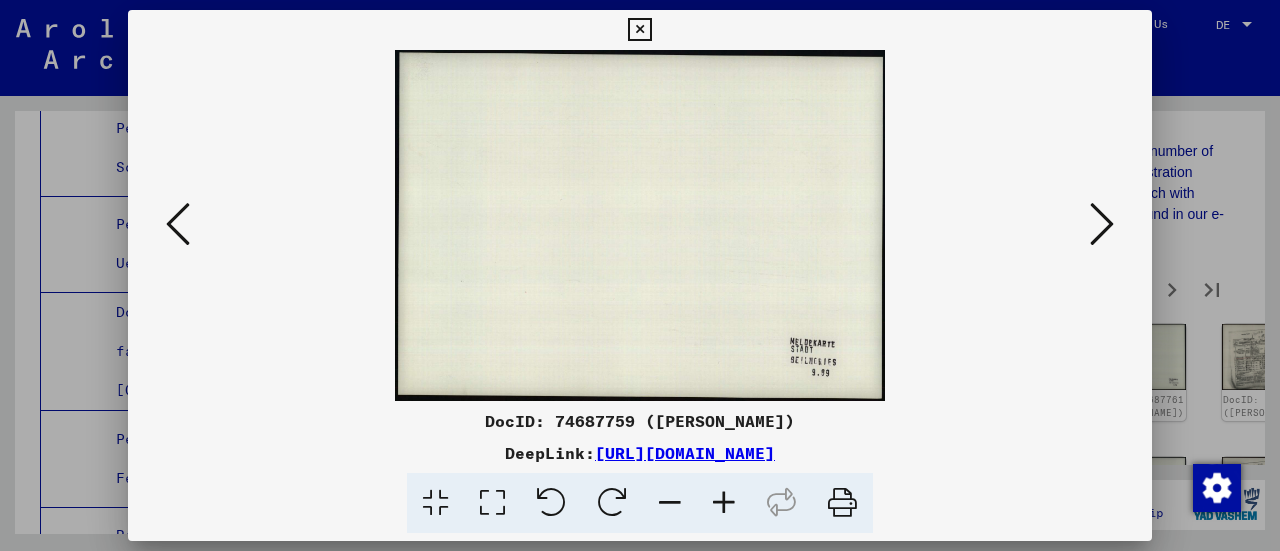 click at bounding box center [1102, 224] 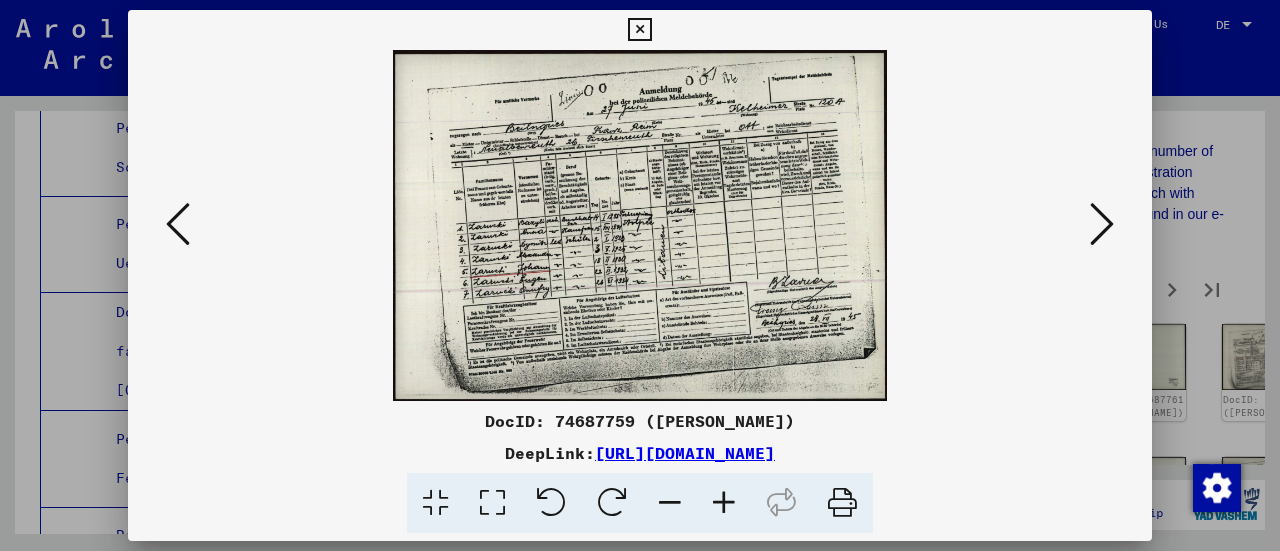 click at bounding box center [1102, 224] 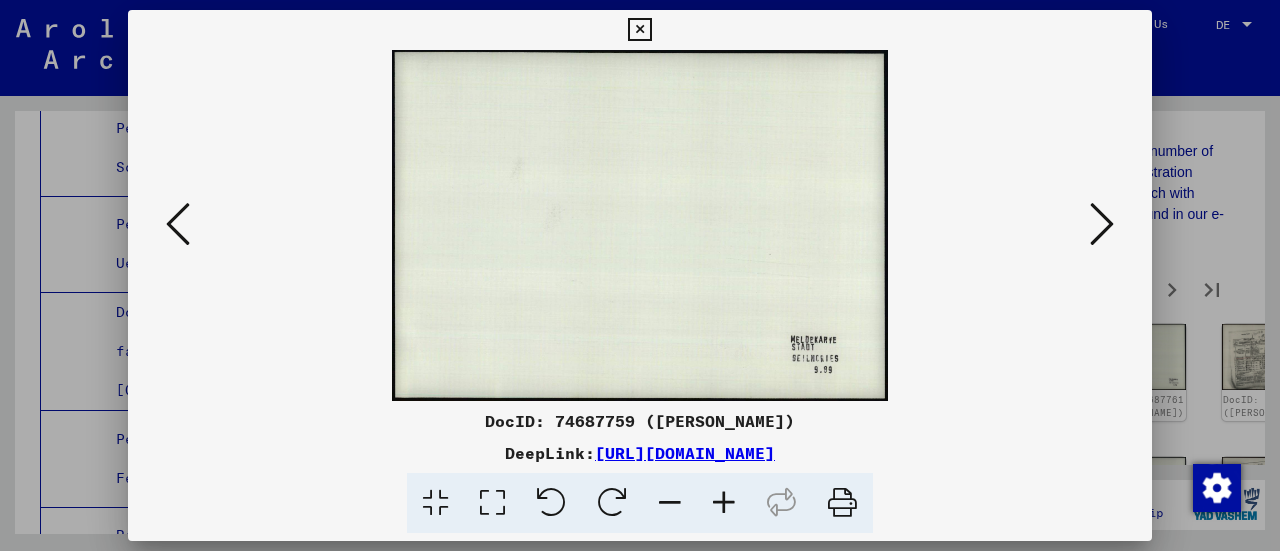 click at bounding box center (1102, 224) 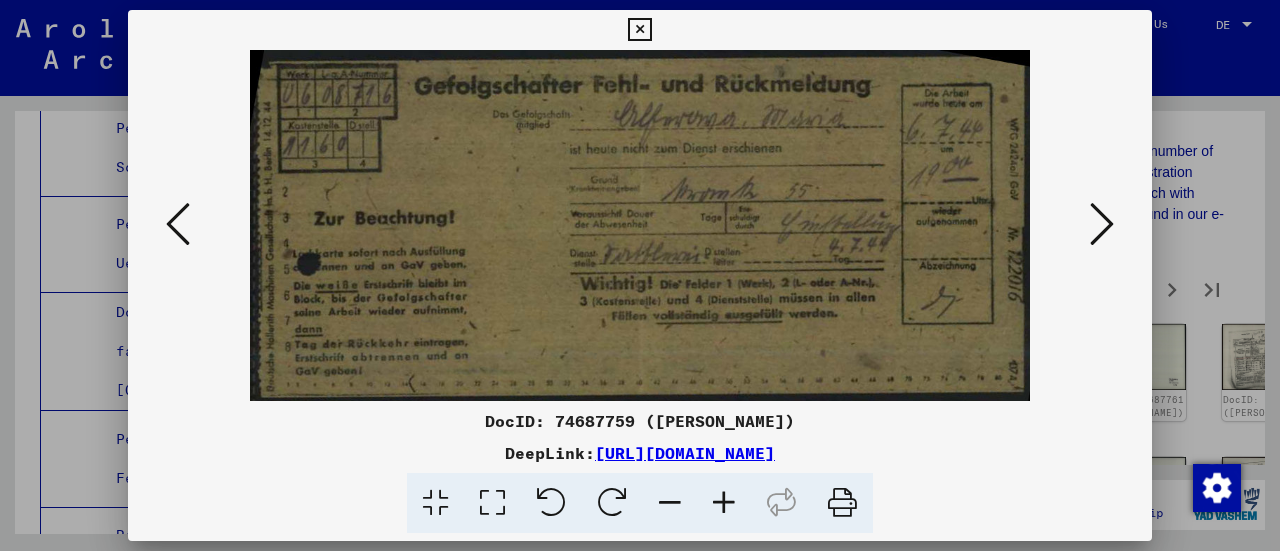 click at bounding box center (1102, 224) 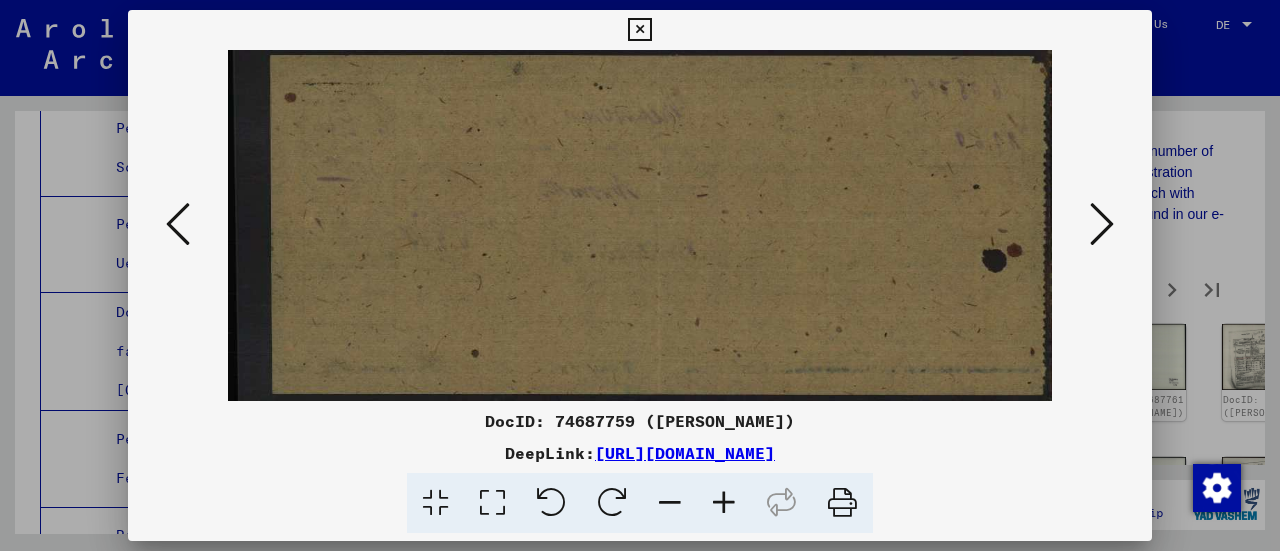 click at bounding box center (1102, 224) 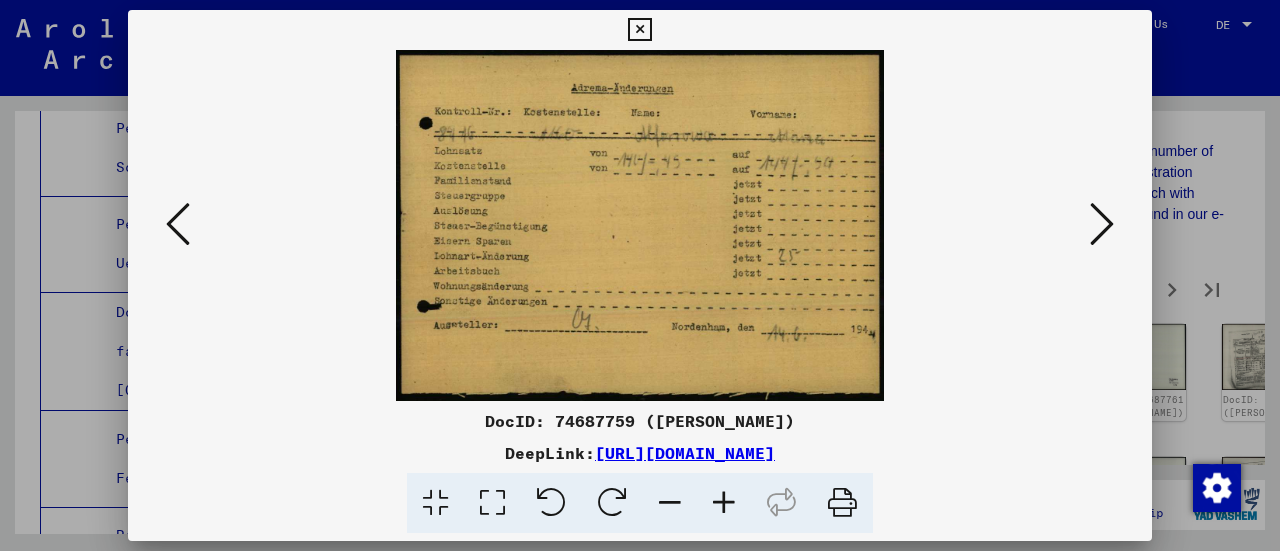 click at bounding box center (639, 30) 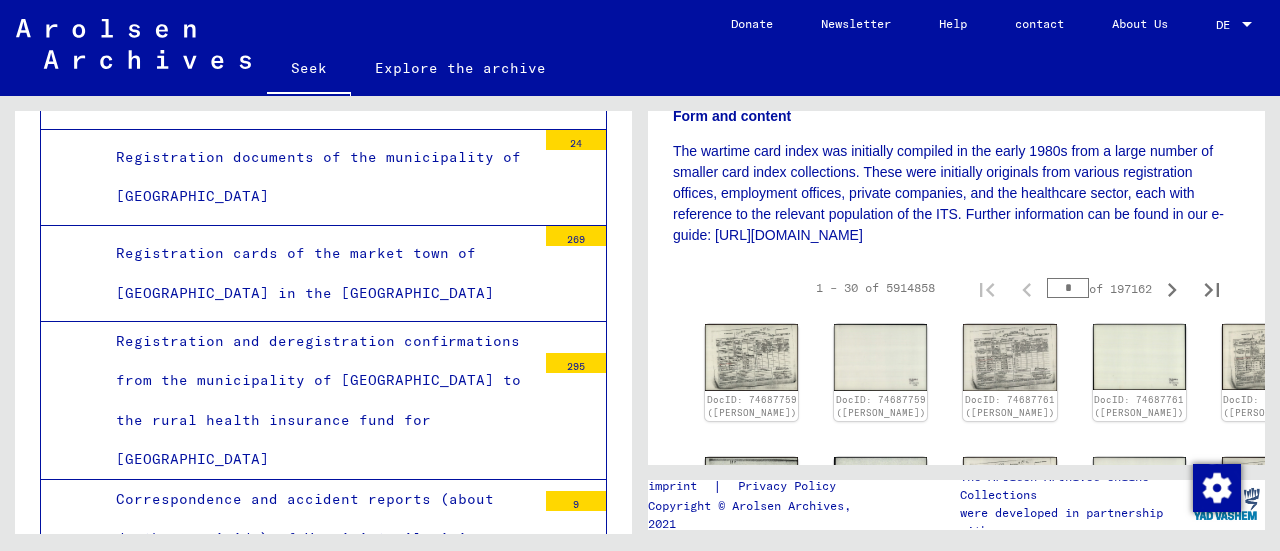 scroll, scrollTop: 138318, scrollLeft: 0, axis: vertical 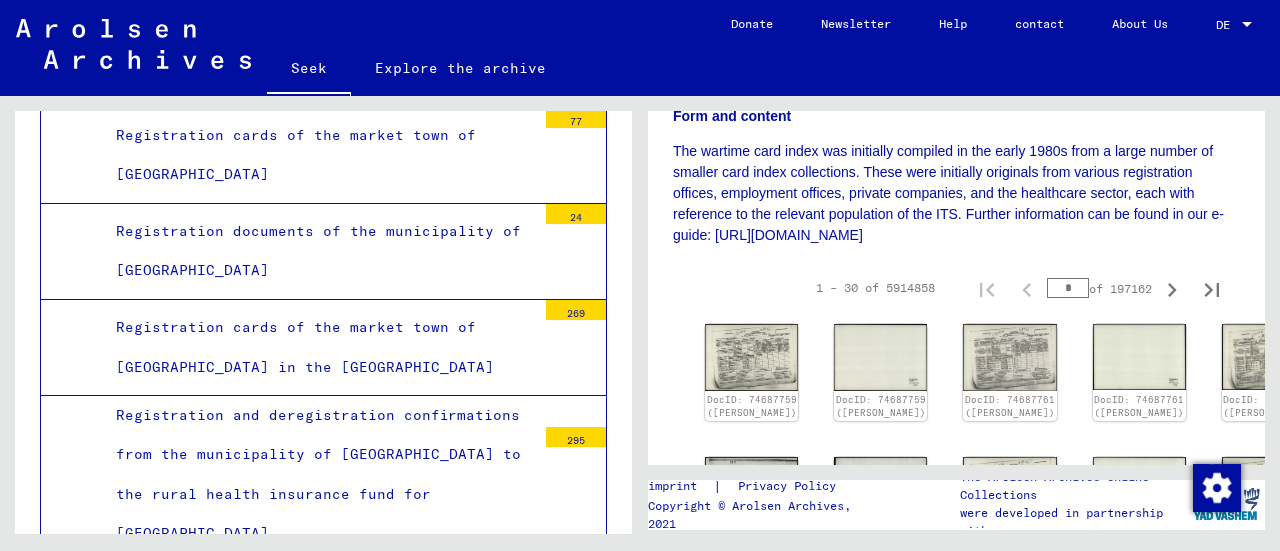 click on "[TECHNICAL_ID] - Birth certificates (child tracing service)" at bounding box center [289, 2934] 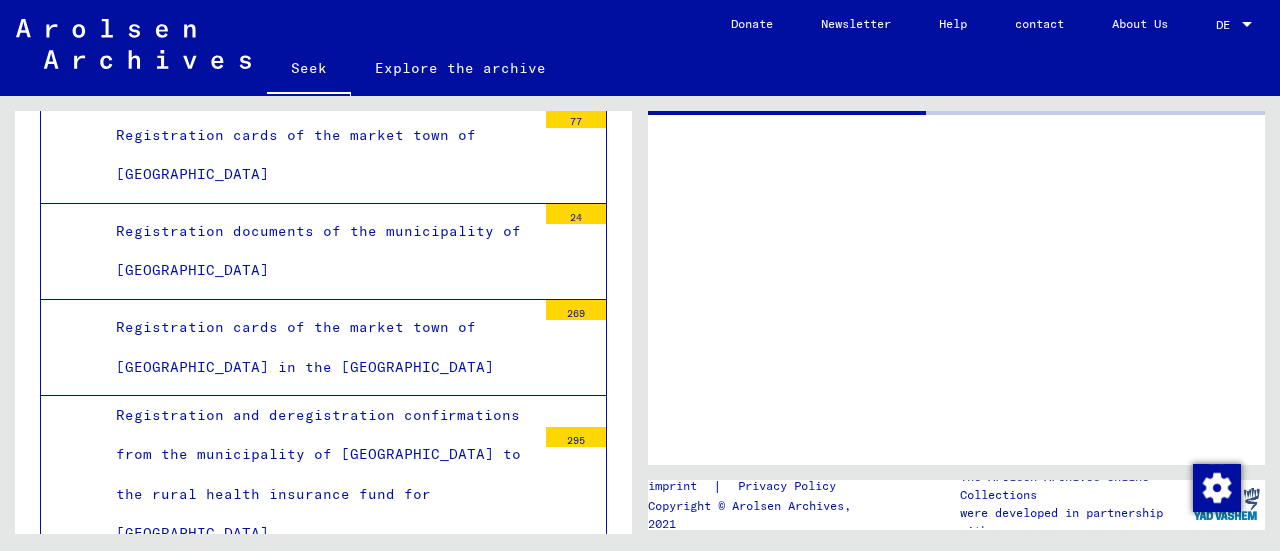 scroll, scrollTop: 0, scrollLeft: 0, axis: both 